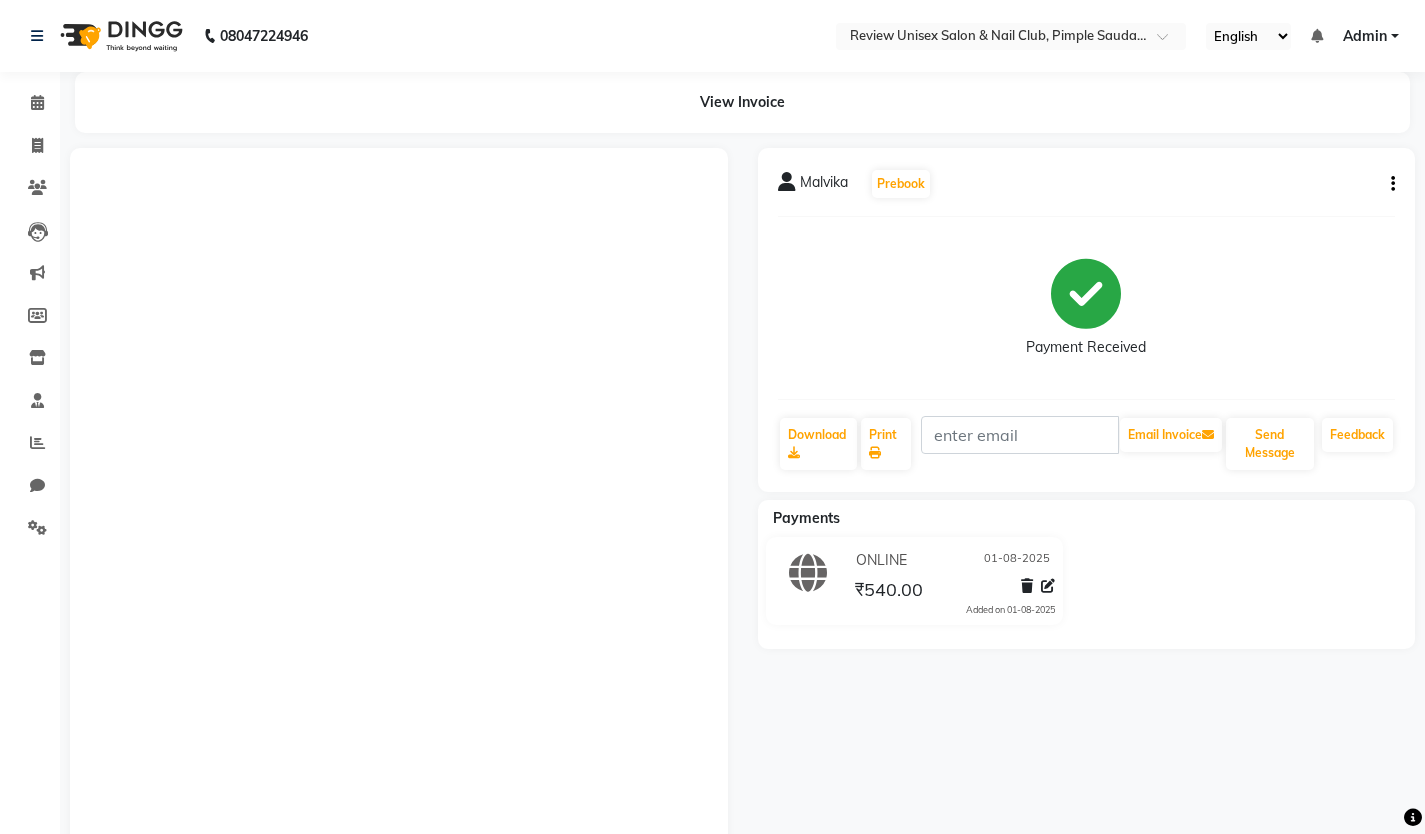 scroll, scrollTop: 183, scrollLeft: 0, axis: vertical 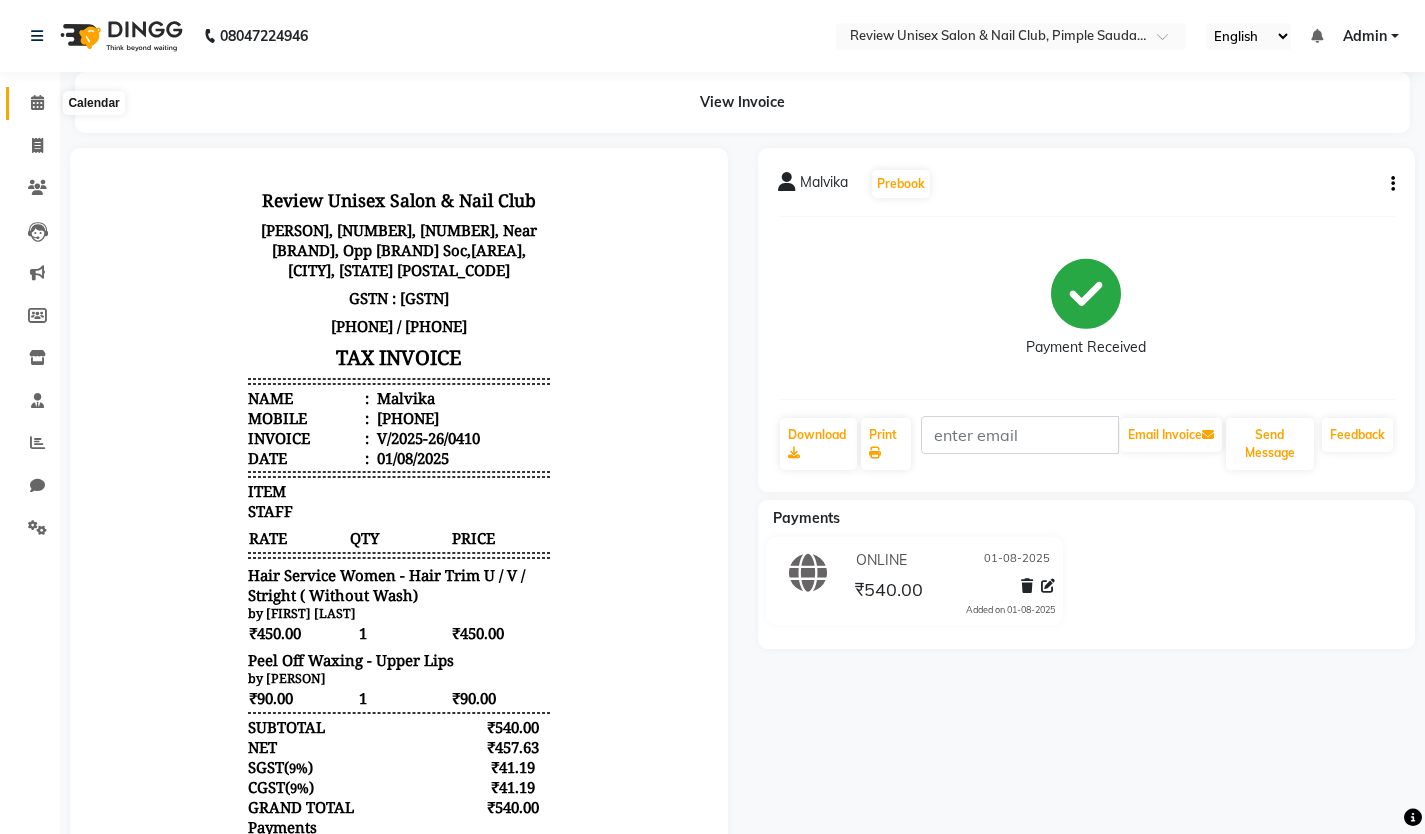 click 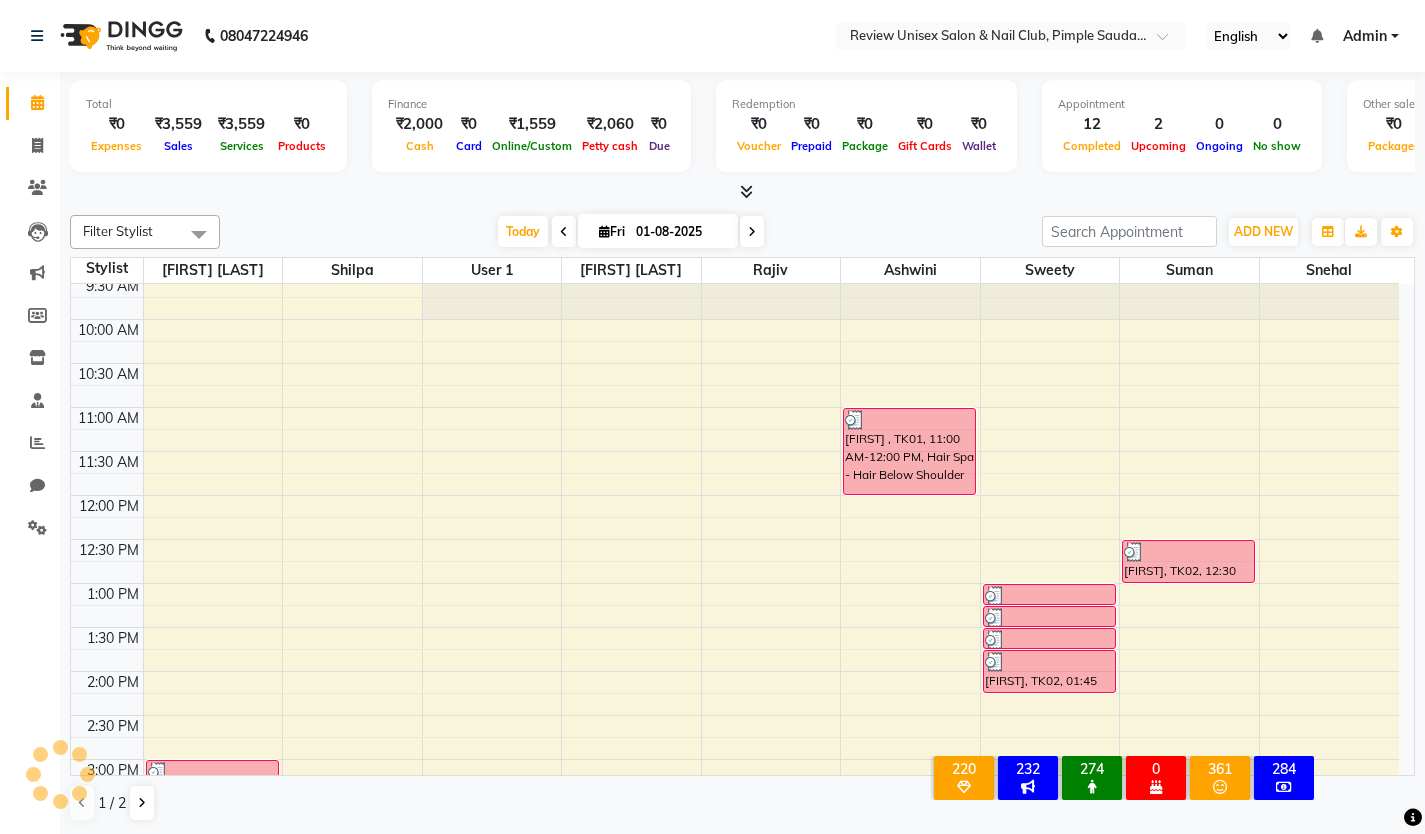 scroll, scrollTop: 100, scrollLeft: 0, axis: vertical 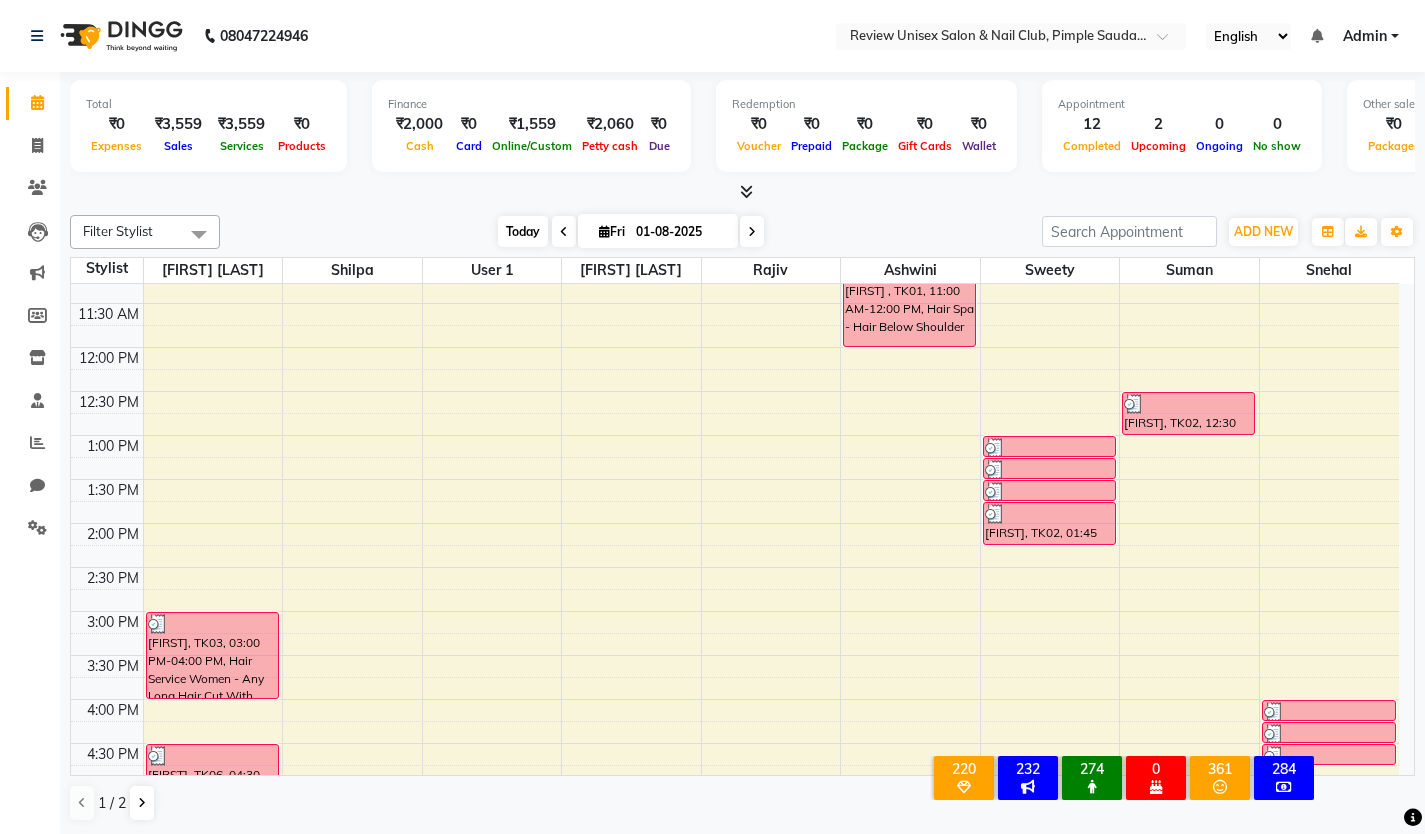 click on "Today" at bounding box center [523, 231] 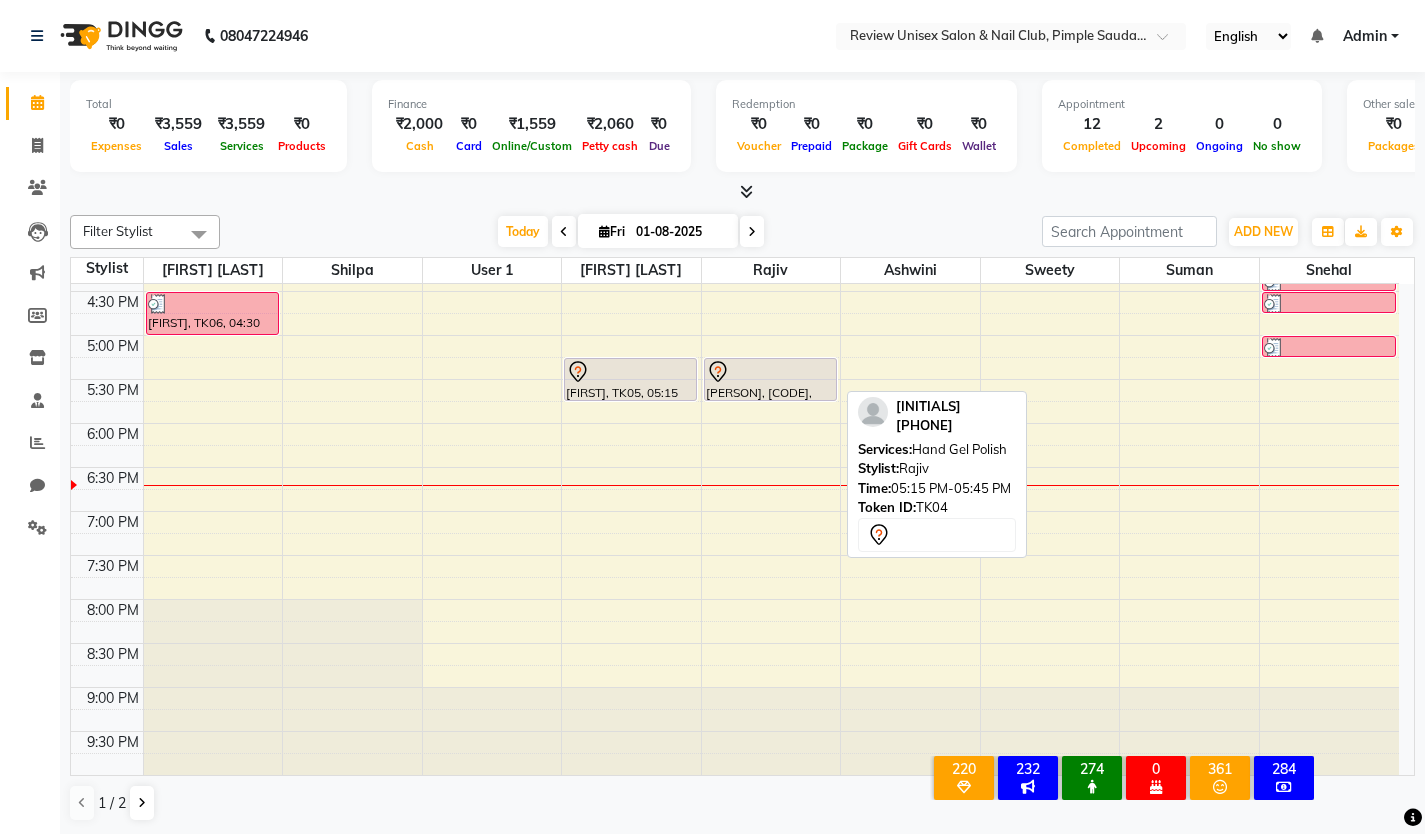 click on "[PERSON], [CODE], [TIME]-[TIME], Hand Gel Polish" at bounding box center (770, 379) 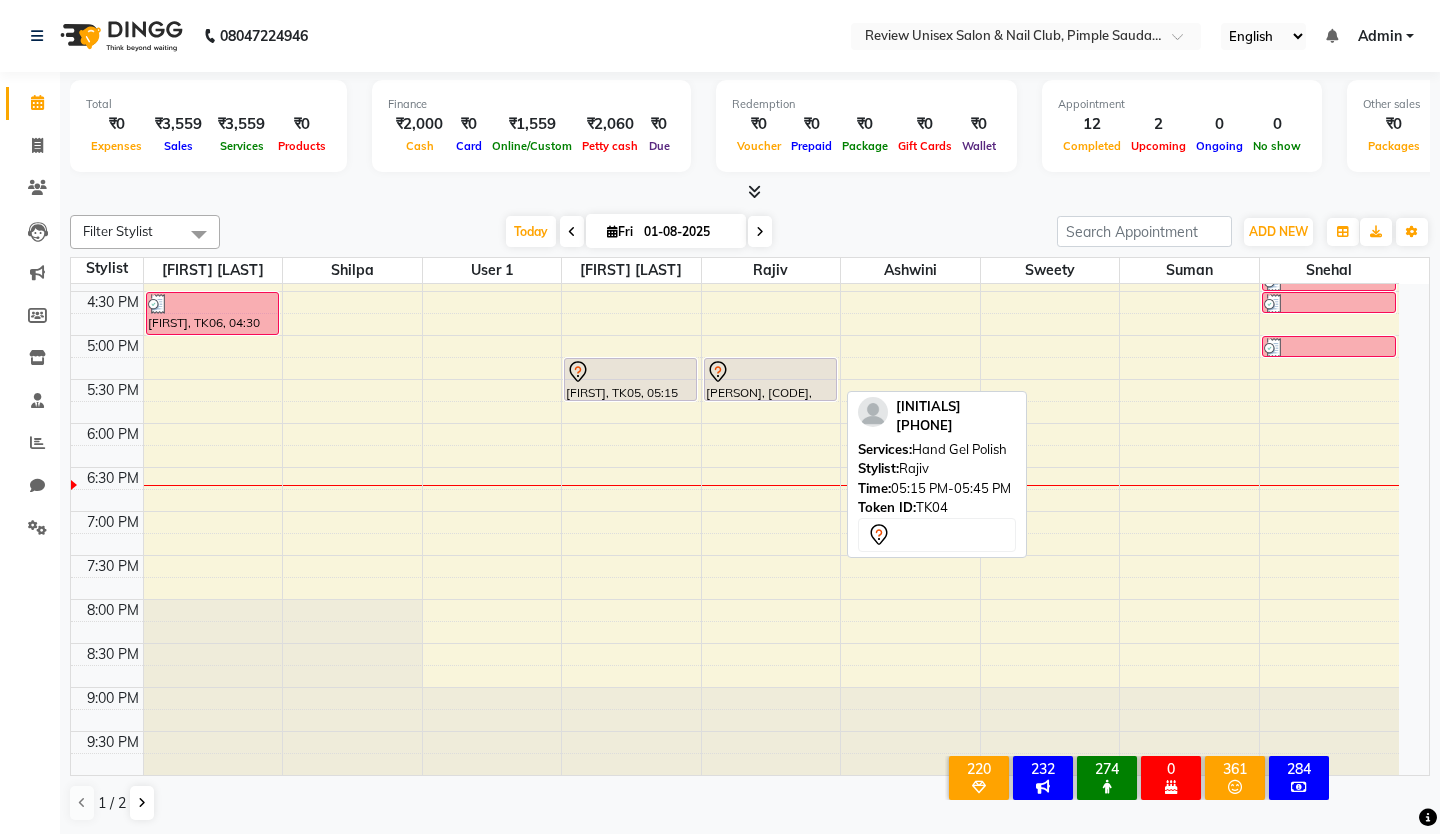 select on "7" 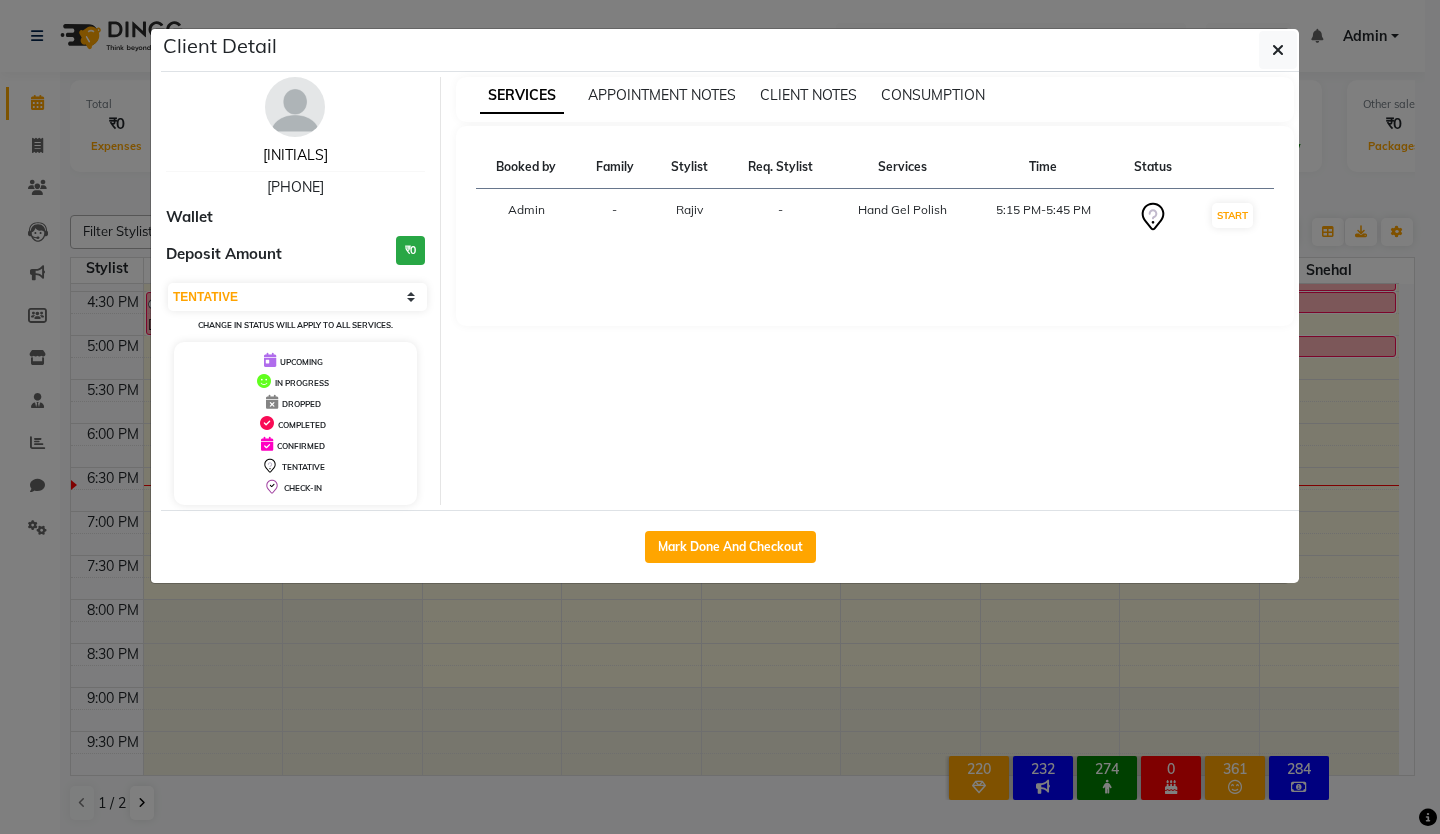 click on "[INITIALS]" at bounding box center (295, 155) 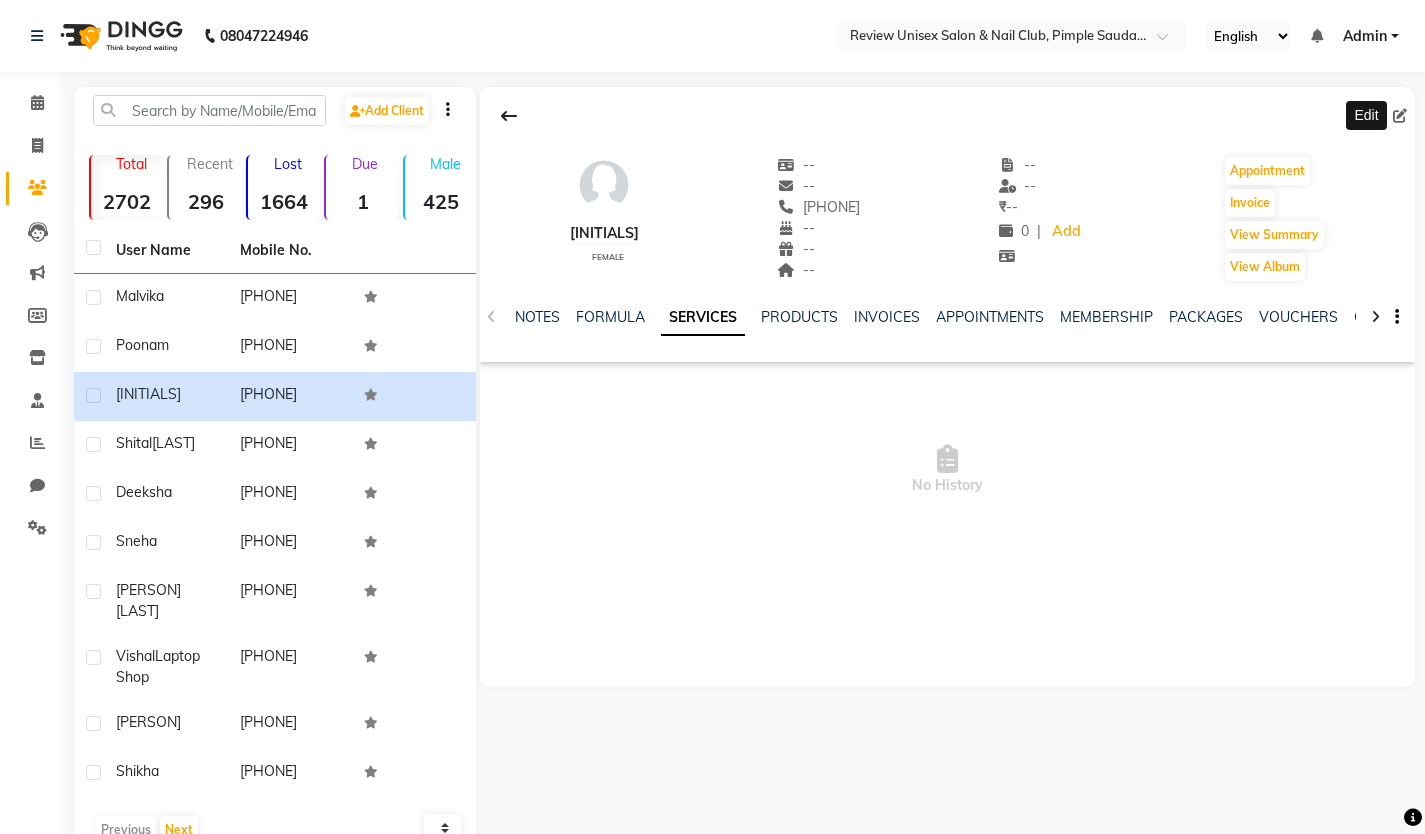 click 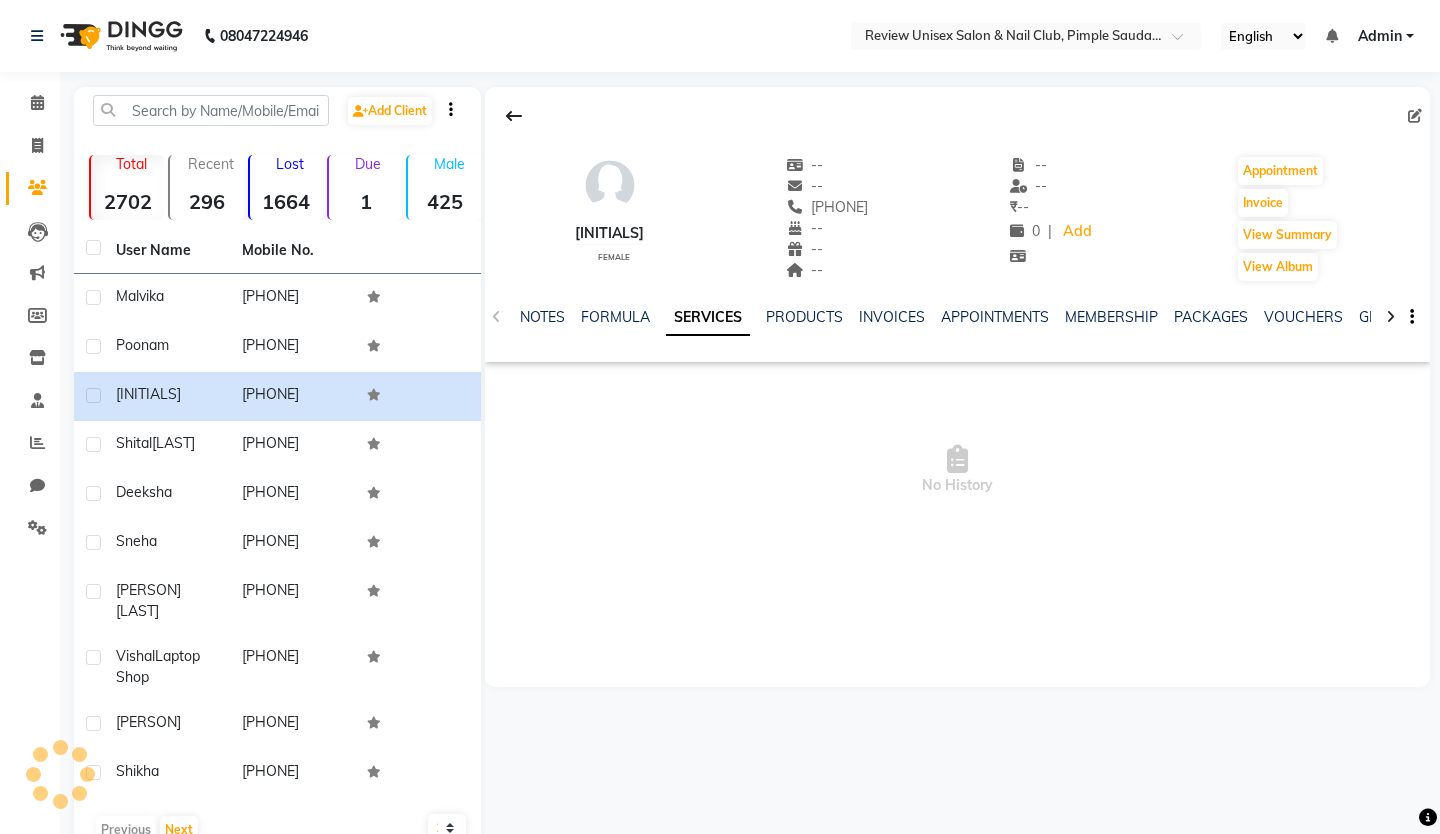 select on "22" 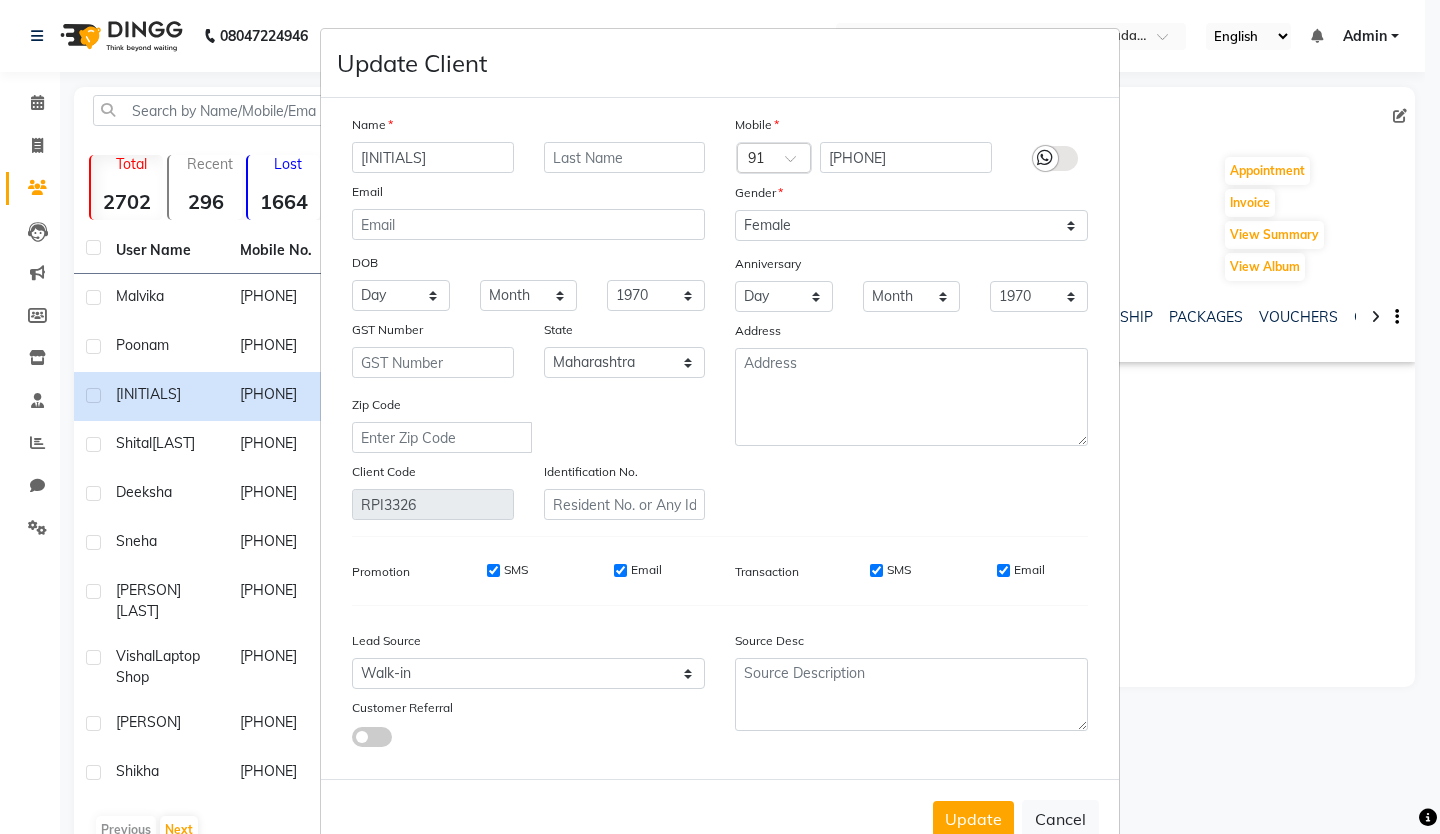 click on "[INITIALS]" at bounding box center [433, 157] 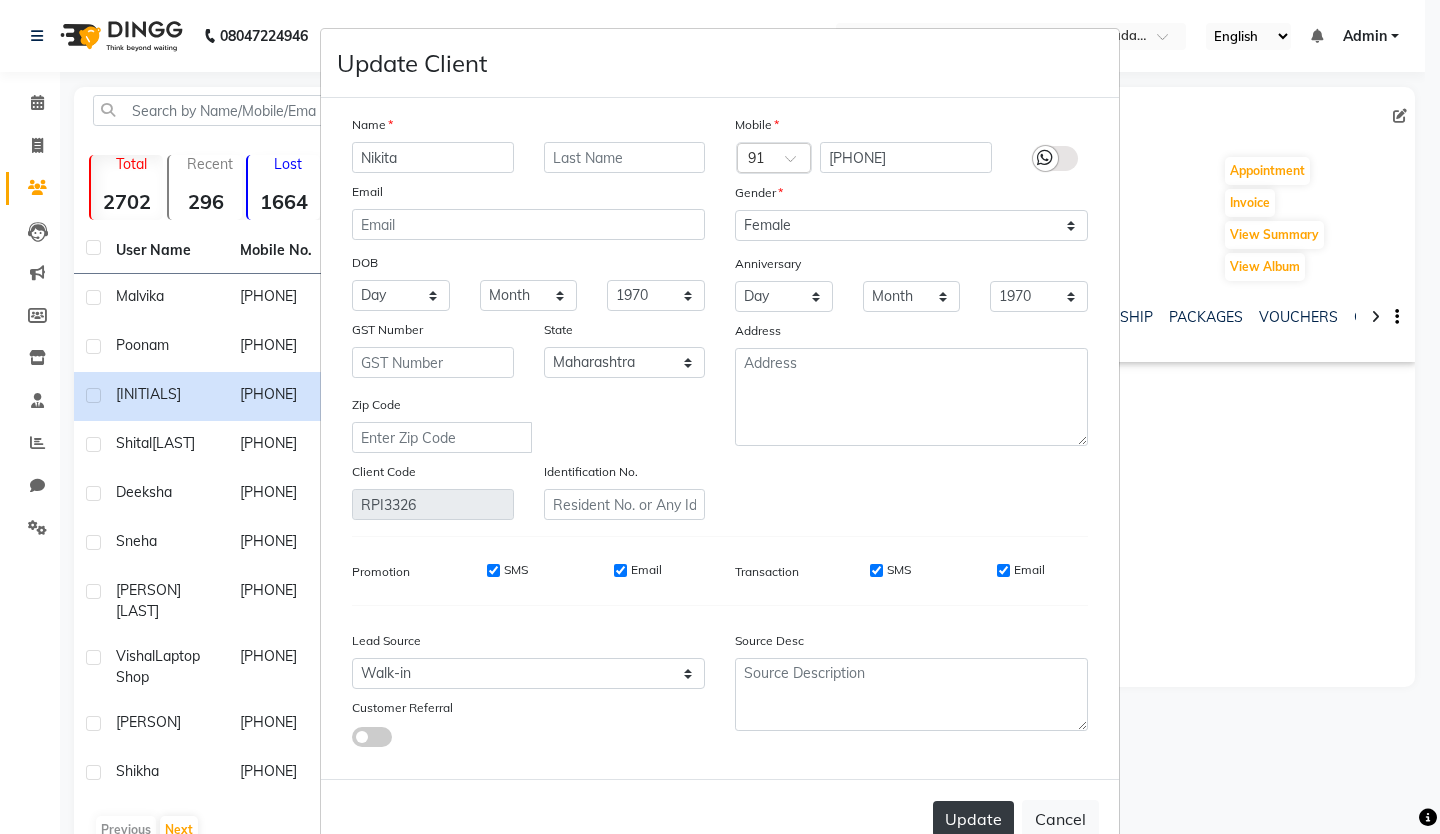 type on "Nikita" 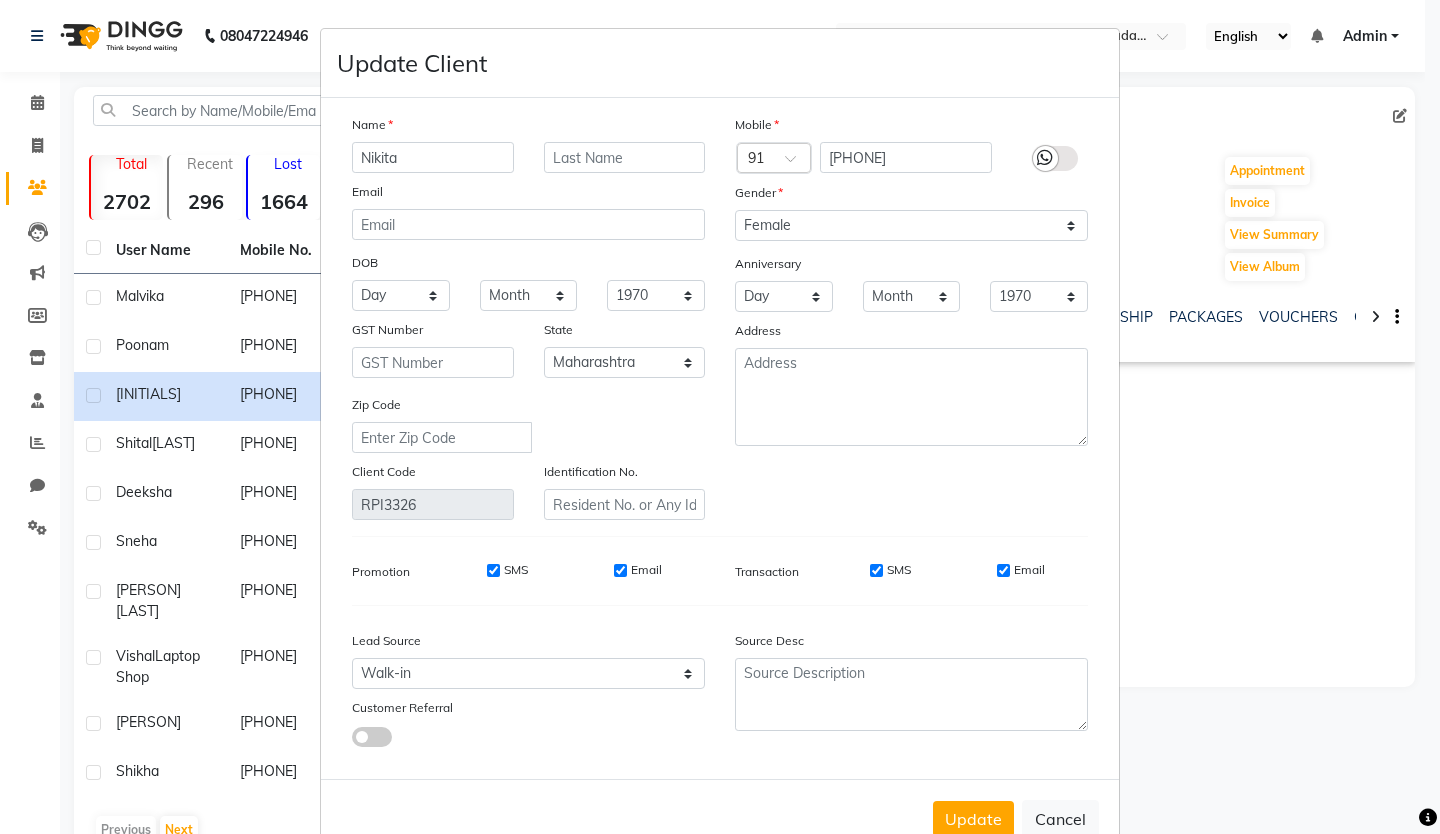 click on "Update" at bounding box center [973, 819] 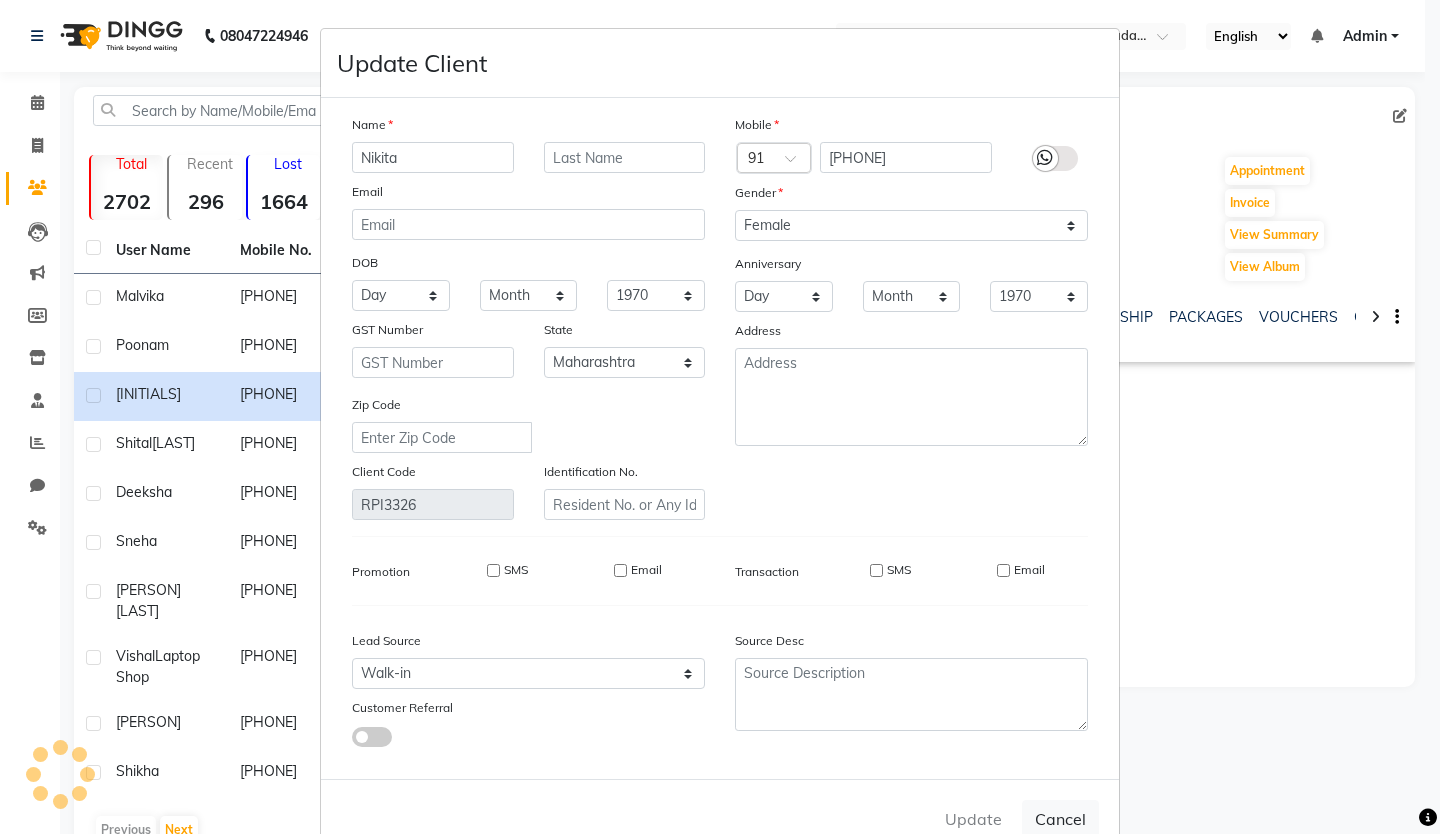 type 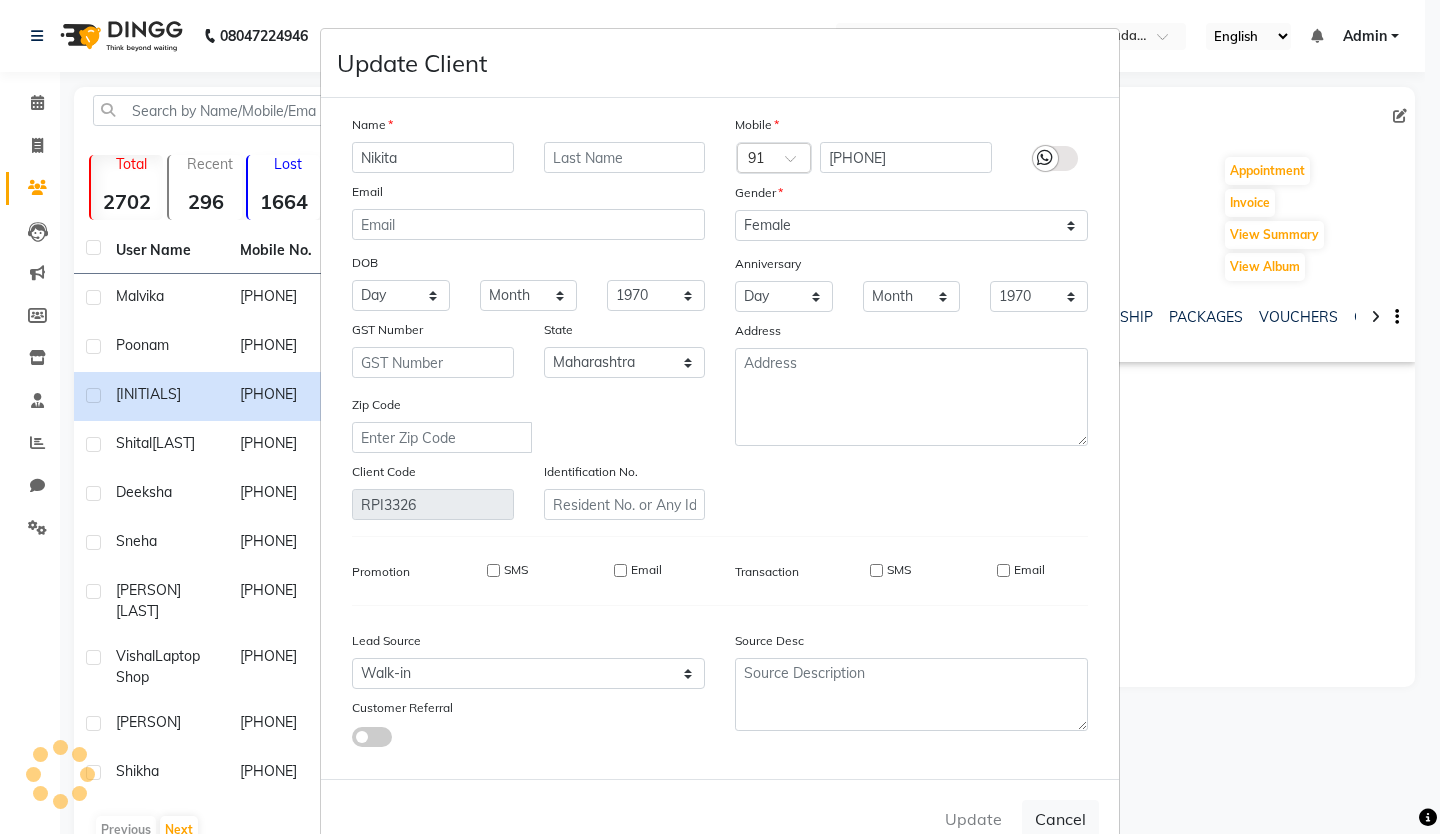 select 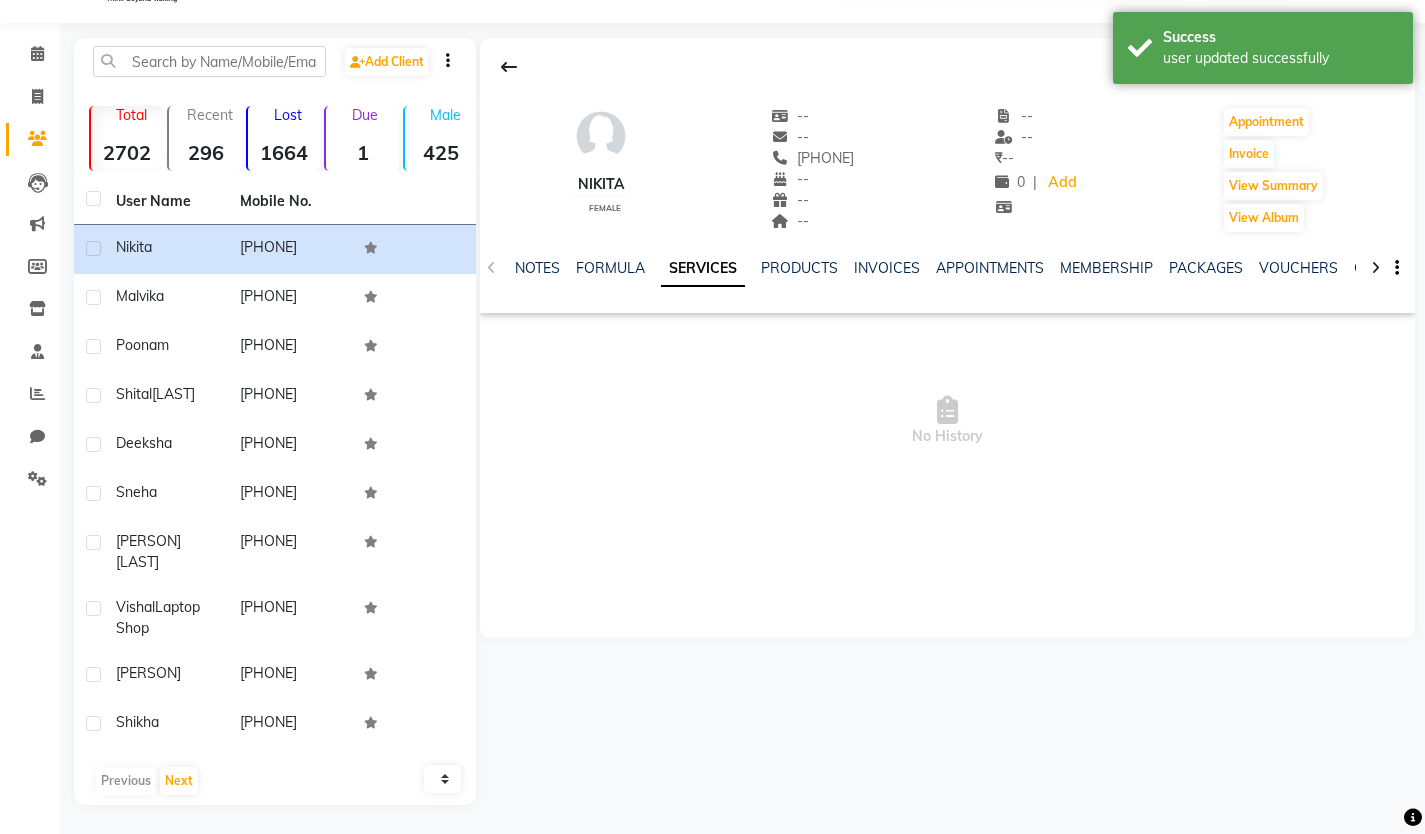 scroll, scrollTop: 50, scrollLeft: 0, axis: vertical 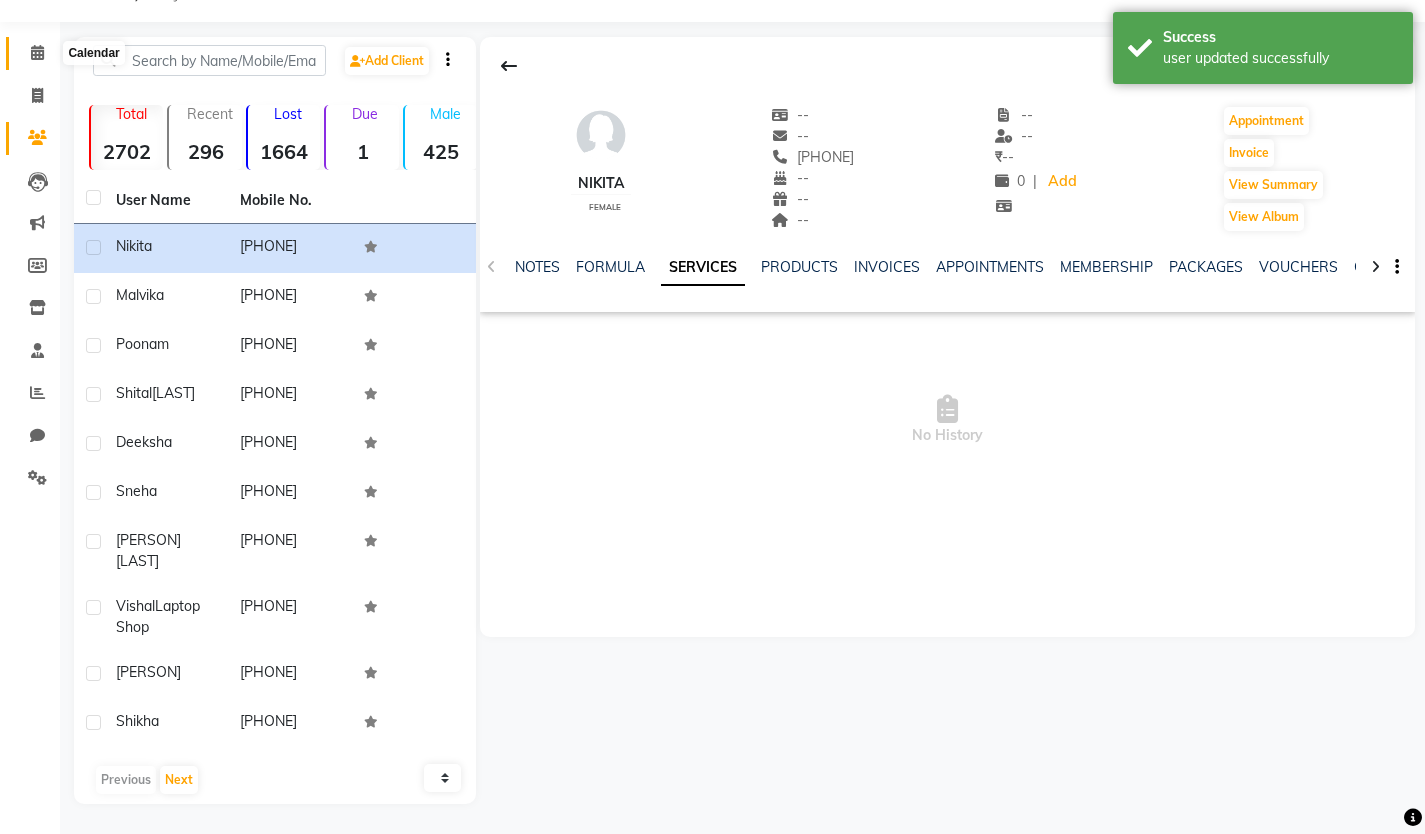 click 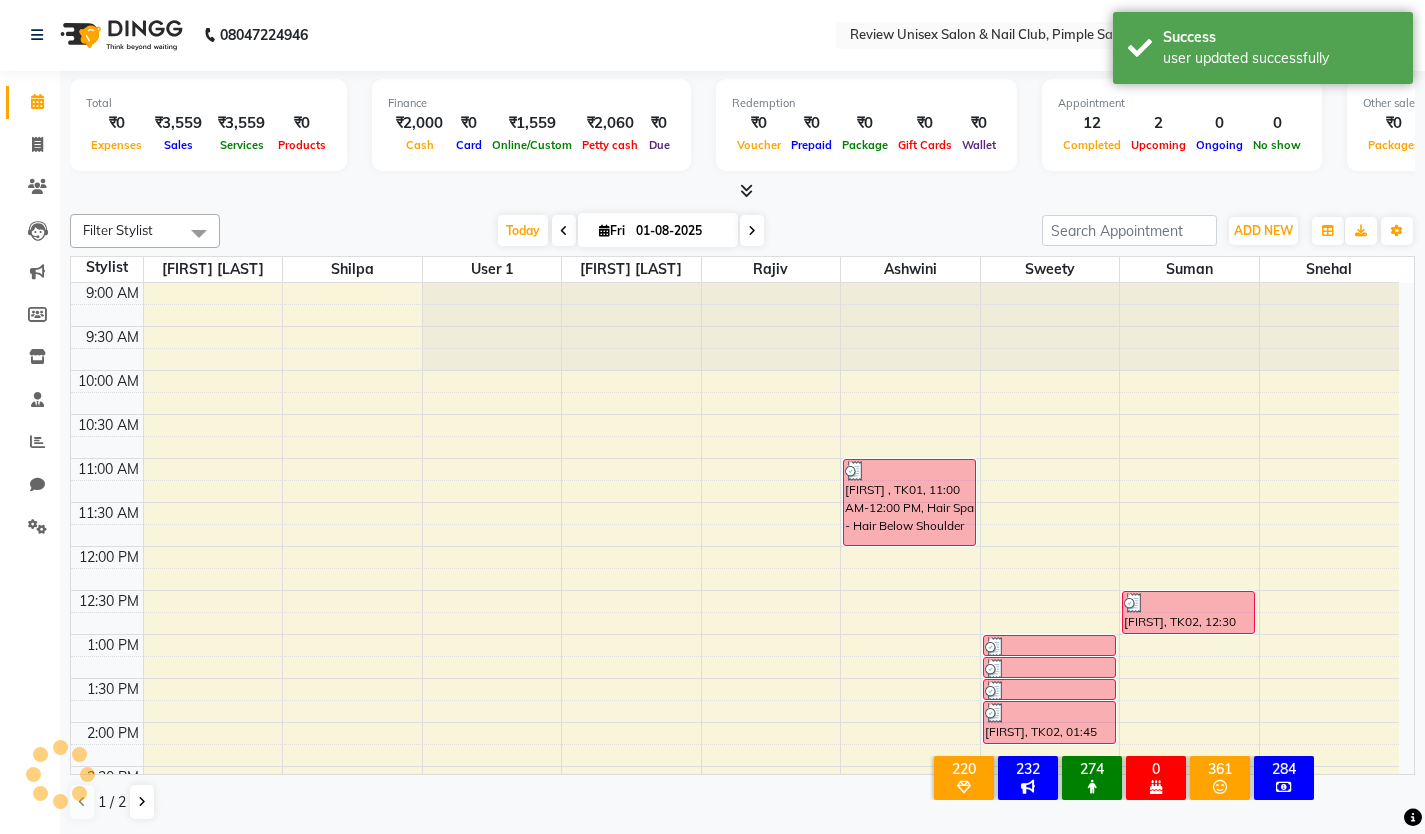 scroll, scrollTop: 0, scrollLeft: 0, axis: both 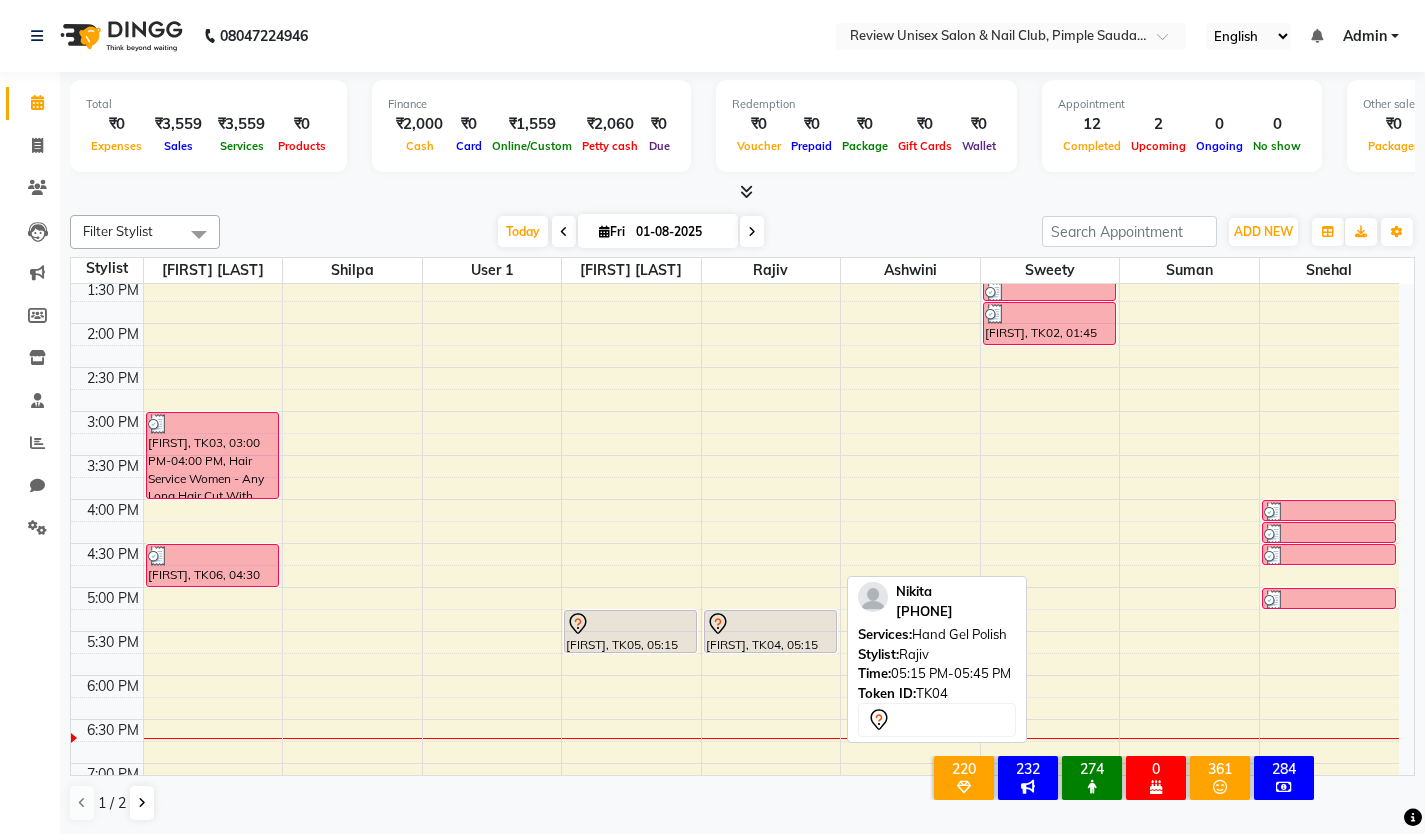 click on "[FIRST], TK04, 05:15 PM-05:45 PM, Hand Gel Polish" at bounding box center [770, 631] 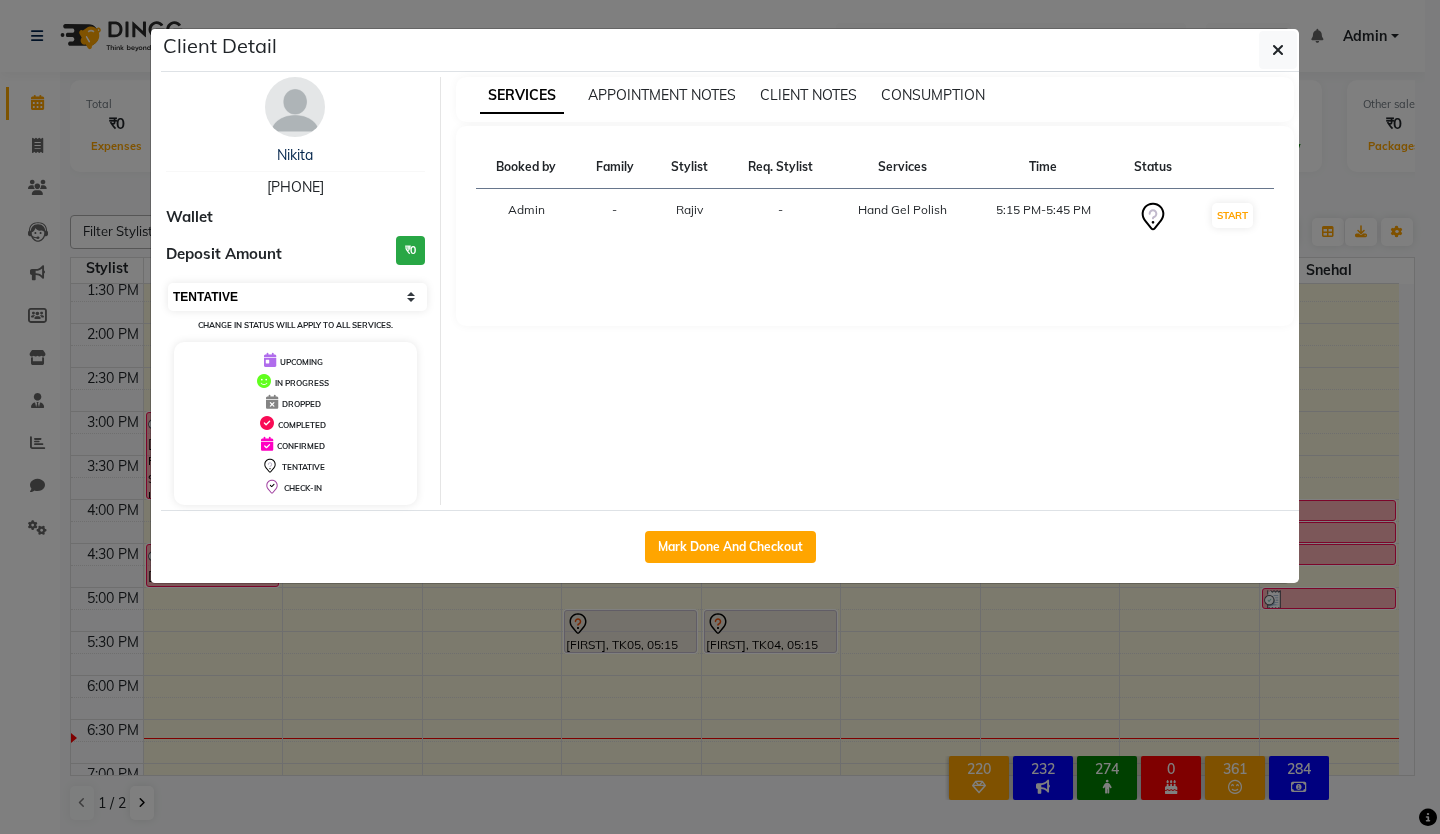 click on "Select IN SERVICE CONFIRMED TENTATIVE CHECK IN MARK DONE DROPPED UPCOMING" at bounding box center (297, 297) 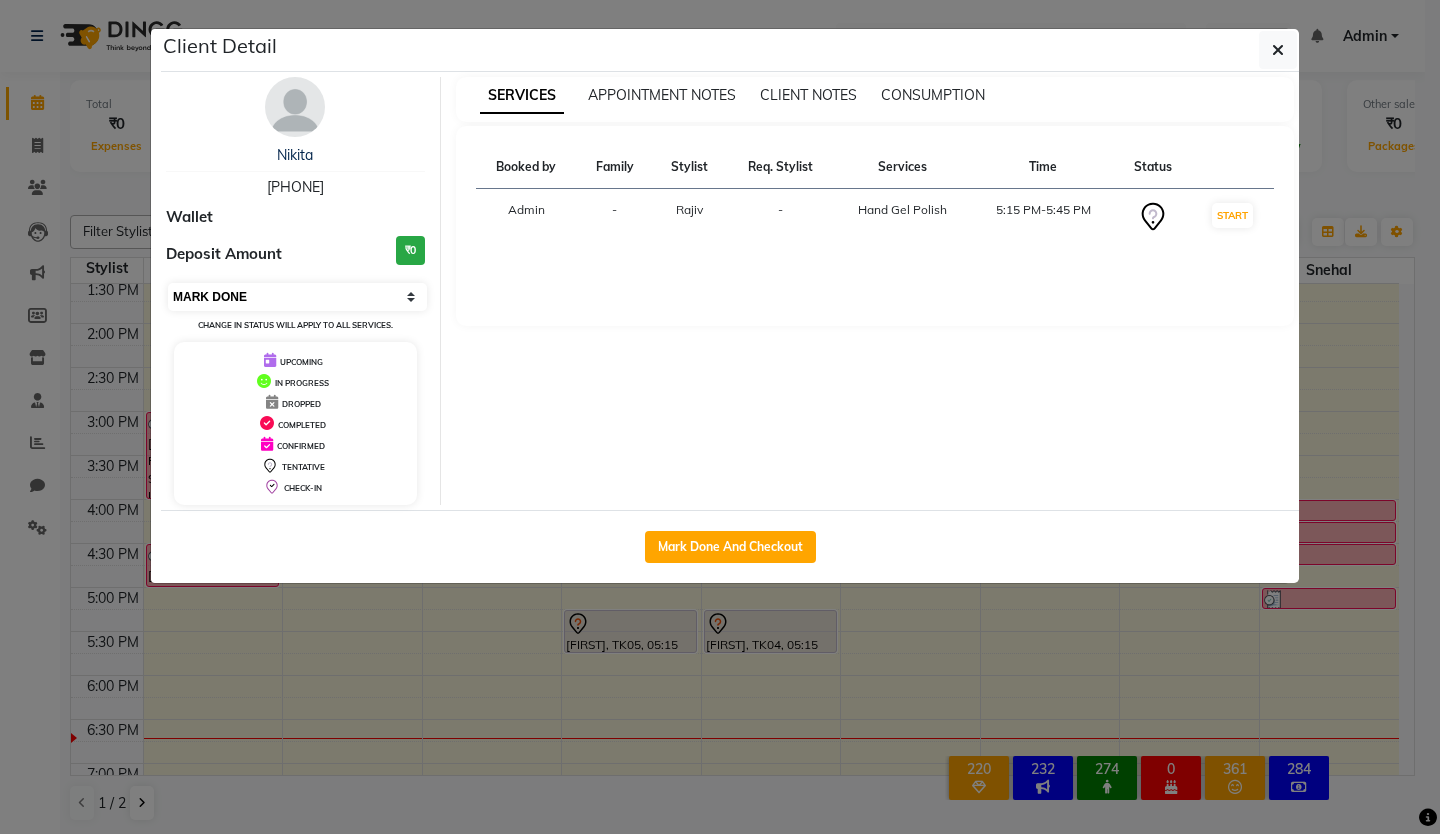 click on "Select IN SERVICE CONFIRMED TENTATIVE CHECK IN MARK DONE DROPPED UPCOMING" at bounding box center (297, 297) 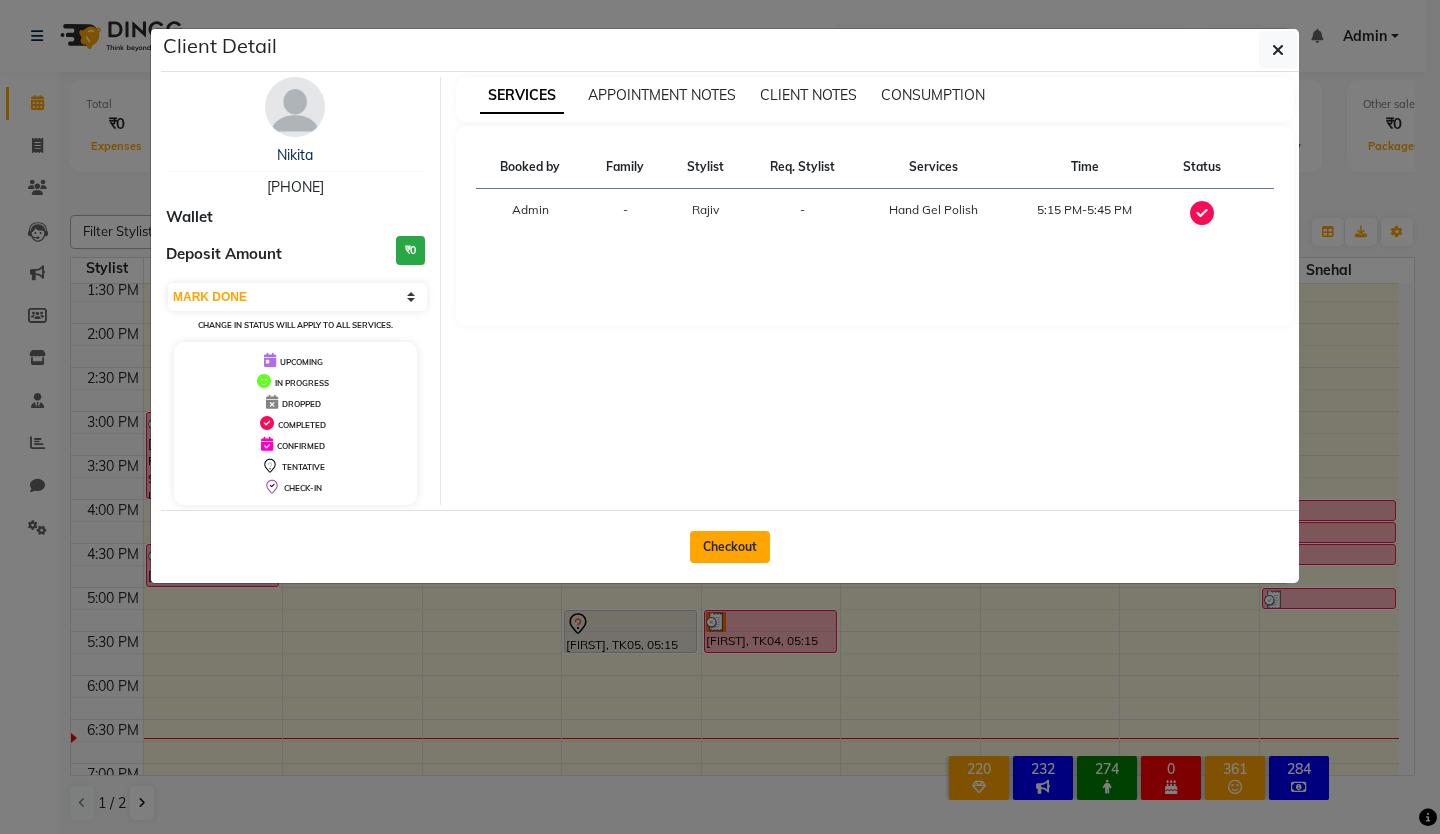 click on "Checkout" 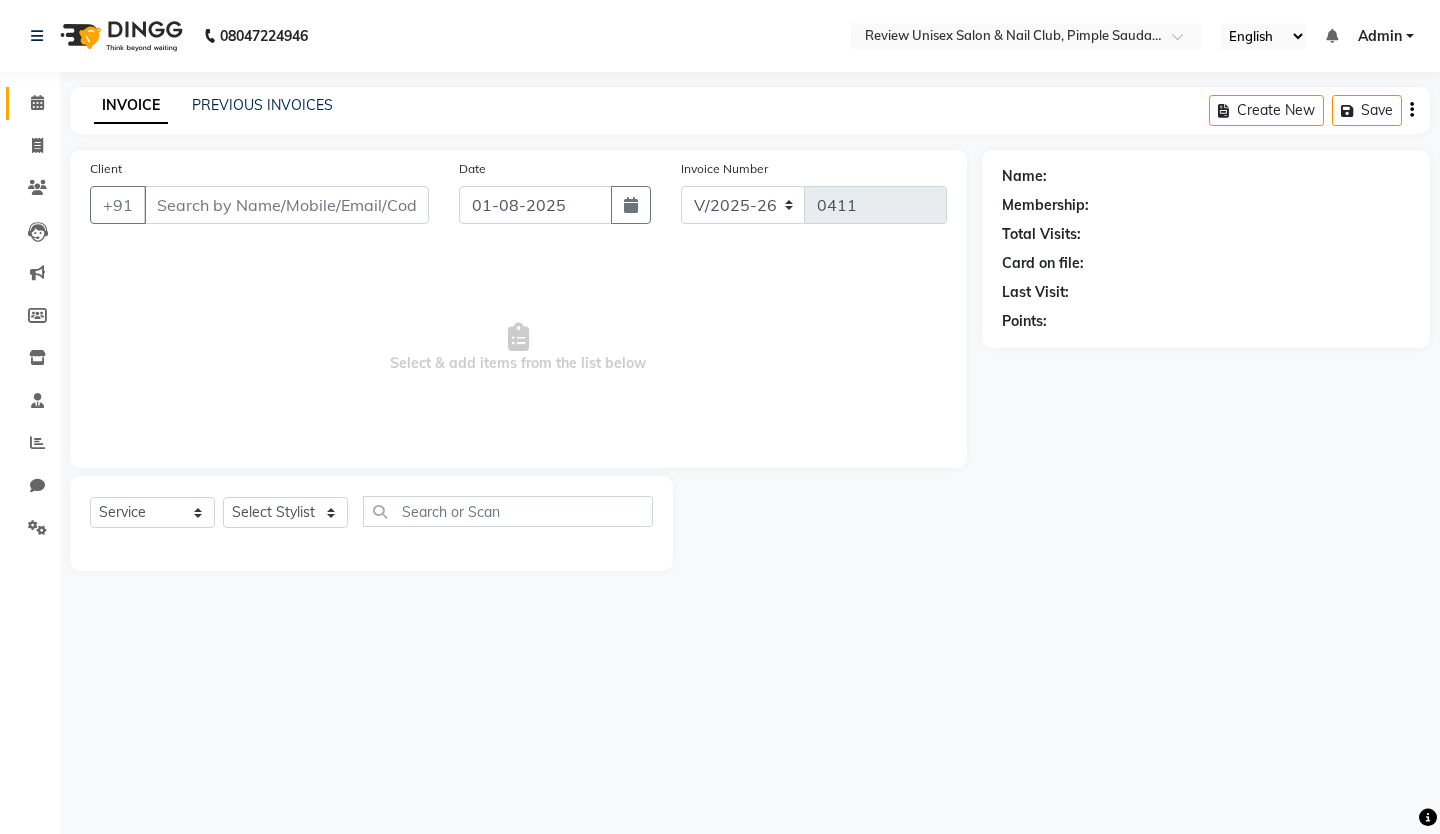type on "[PHONE]" 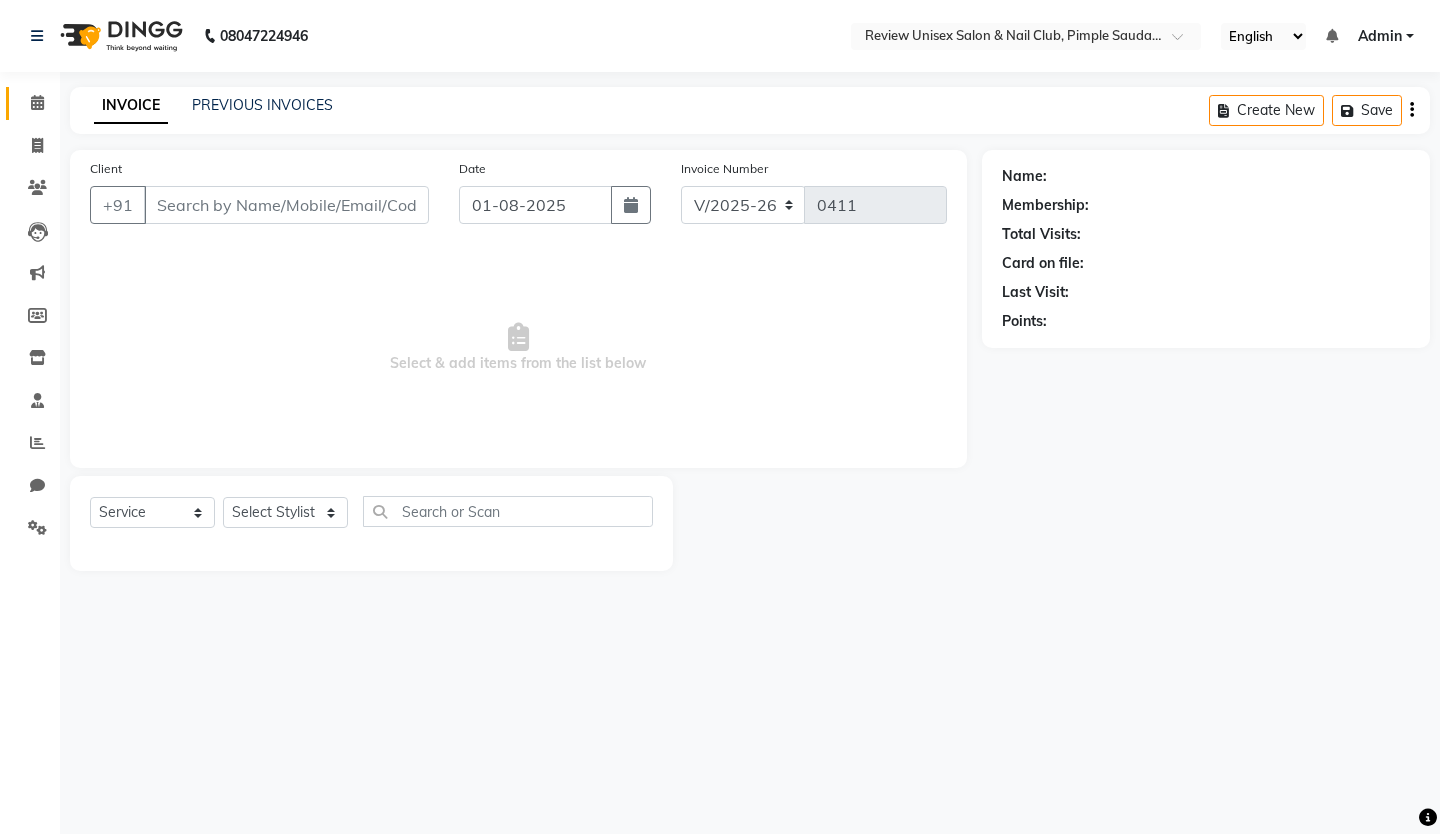 select on "77735" 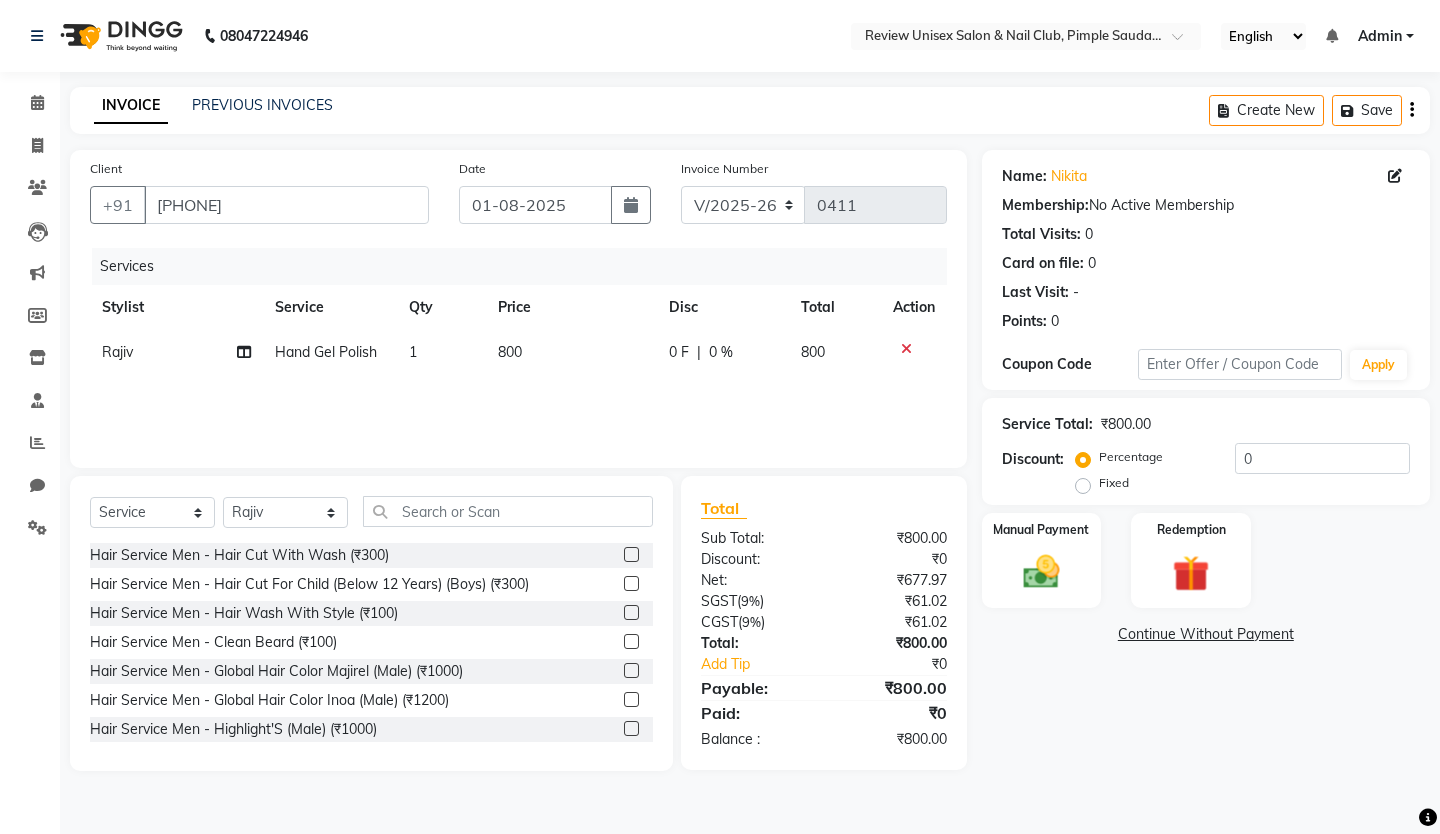 click on "0 F" 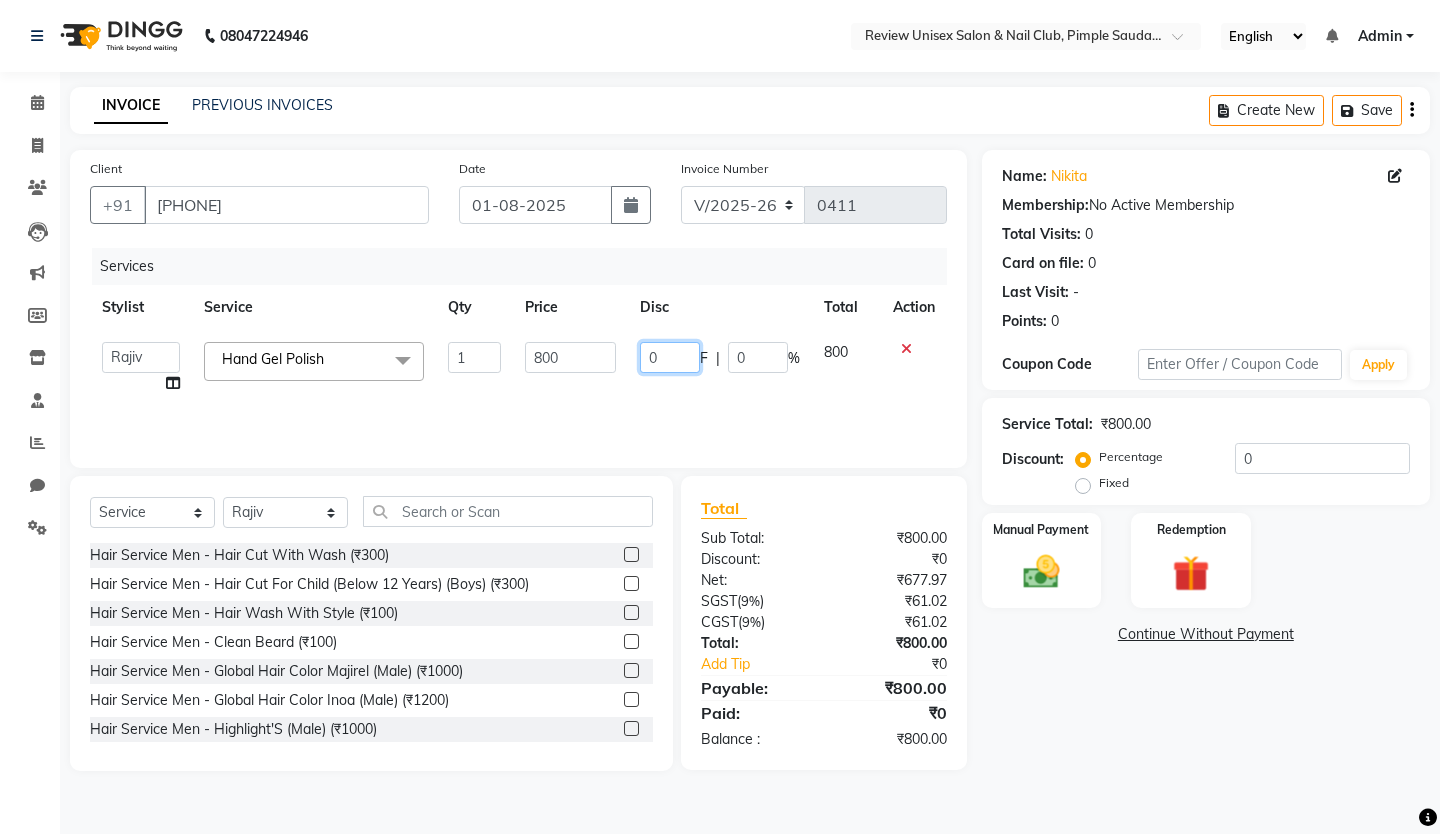 click on "0" 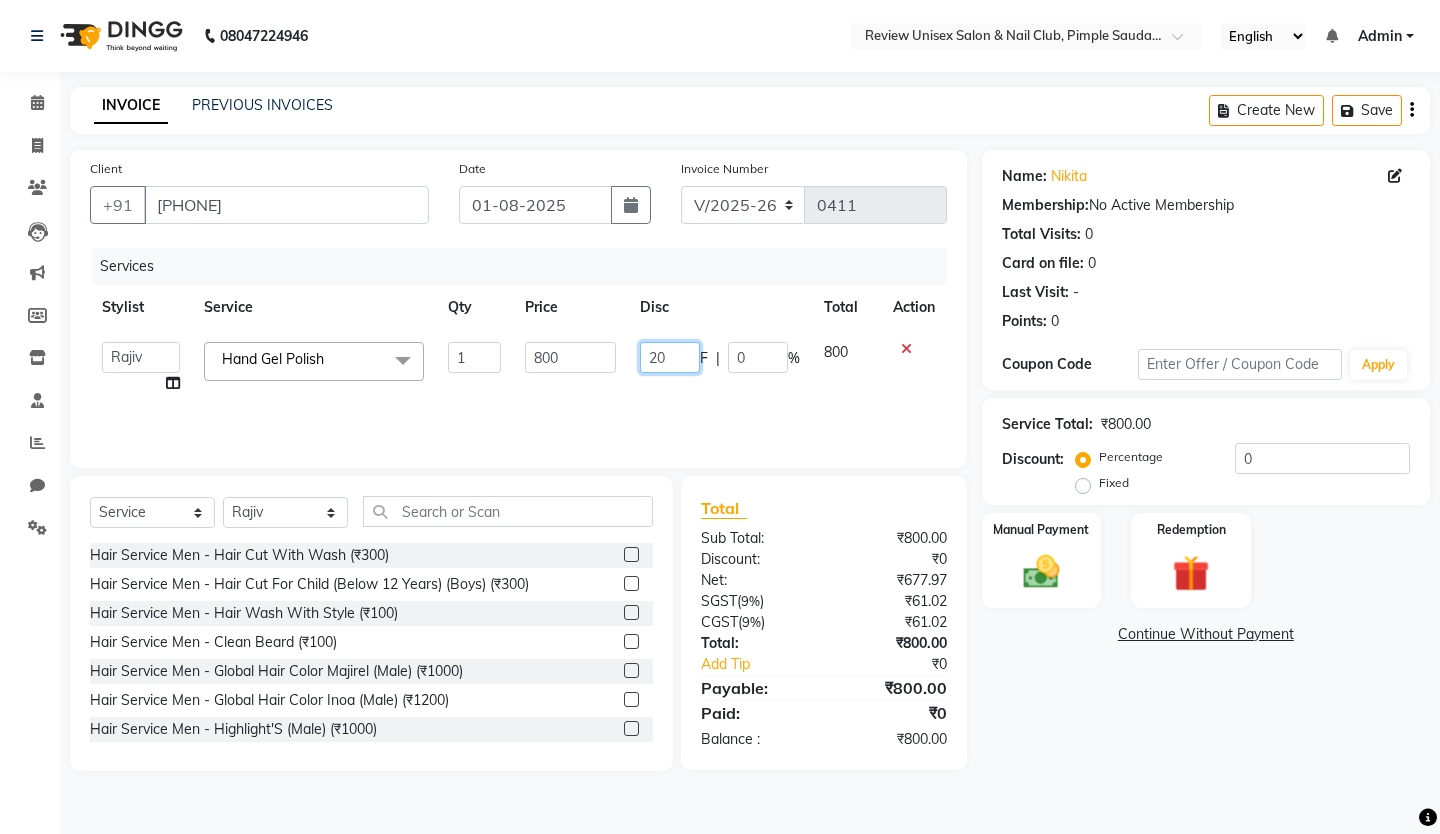 type on "200" 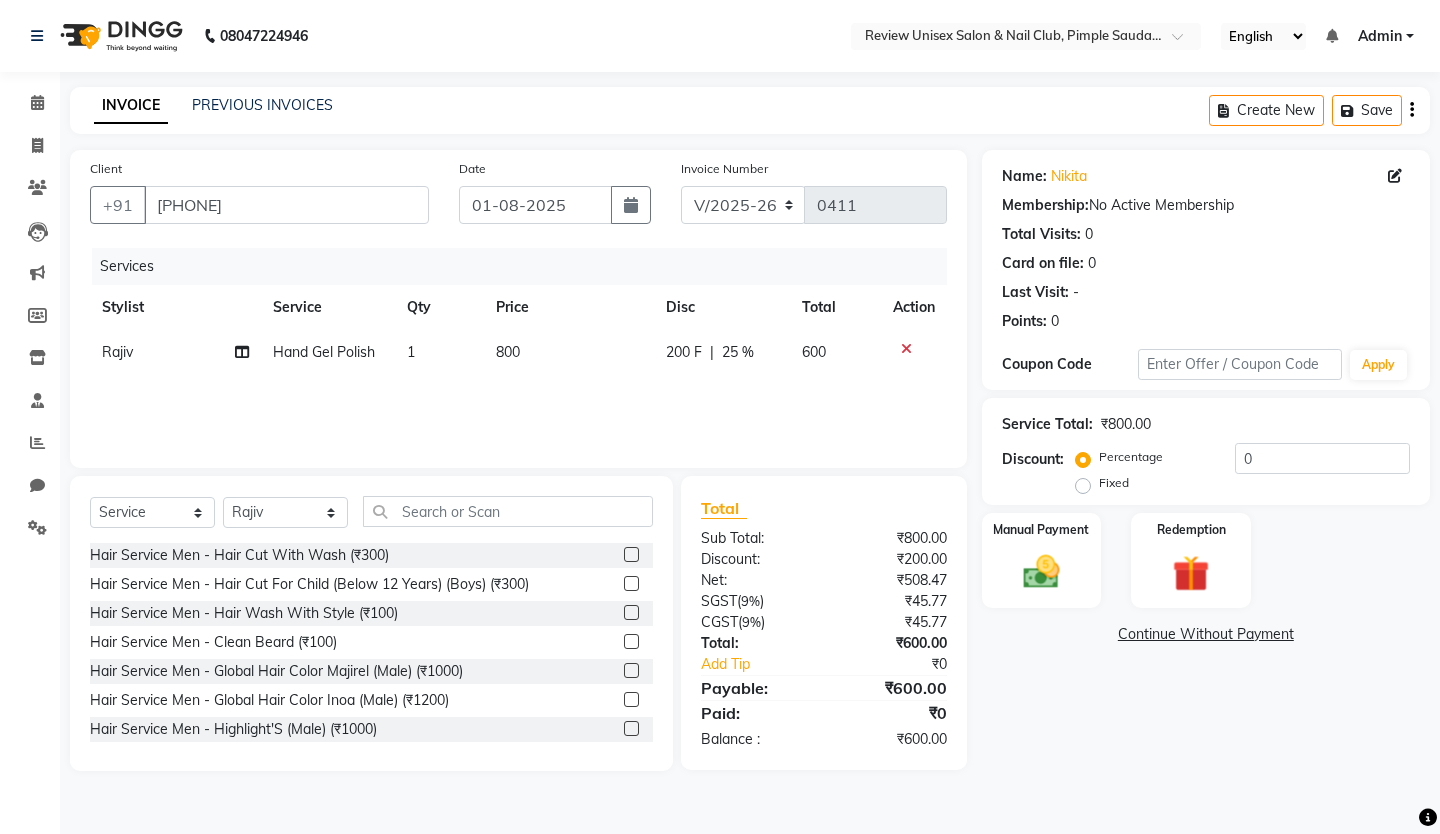 click on "Services Stylist Service Qty Price Disc Total Action [FIRST]  Hand Gel Polish 1 800 200 F | 25 % 600" 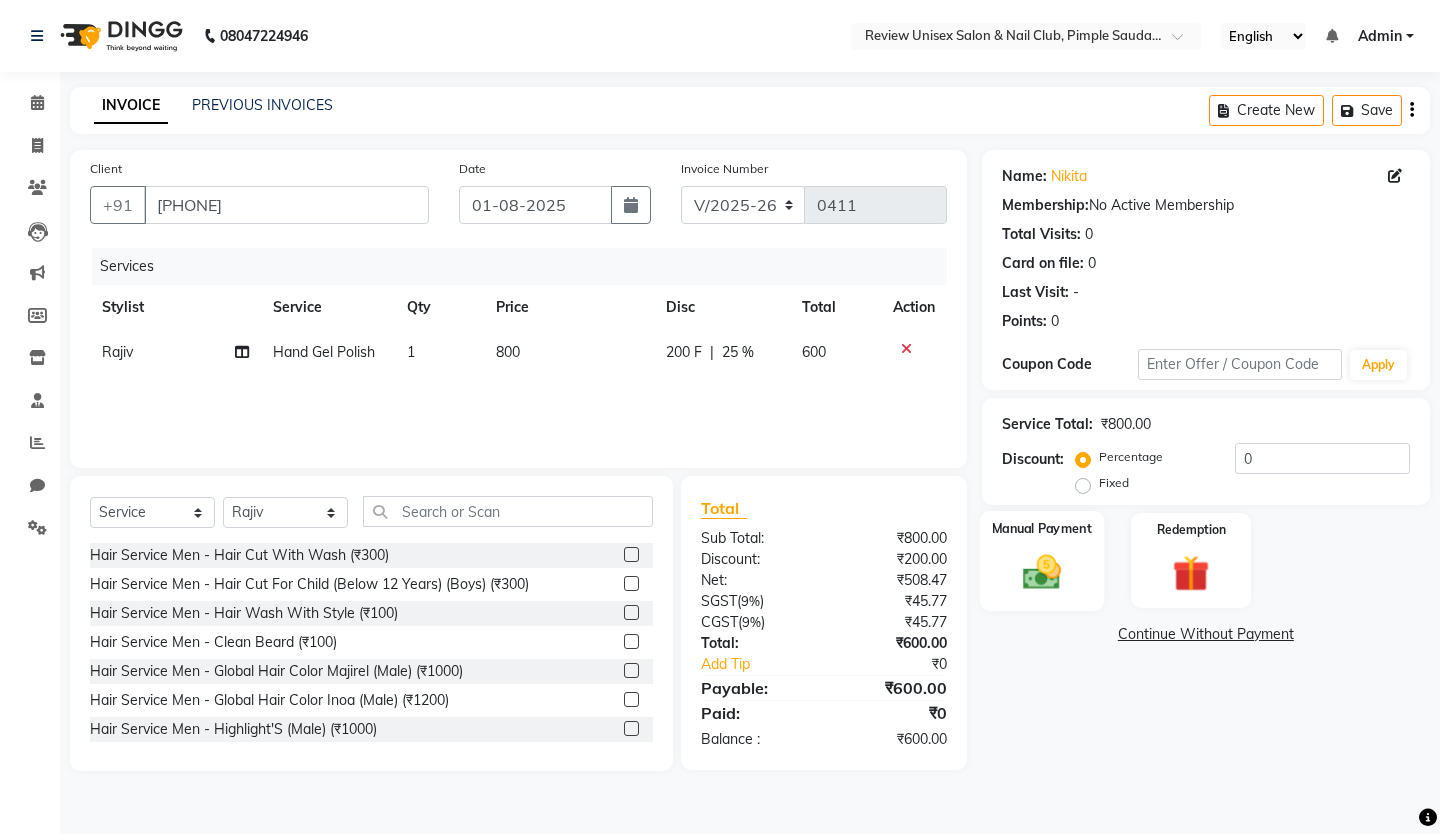 click 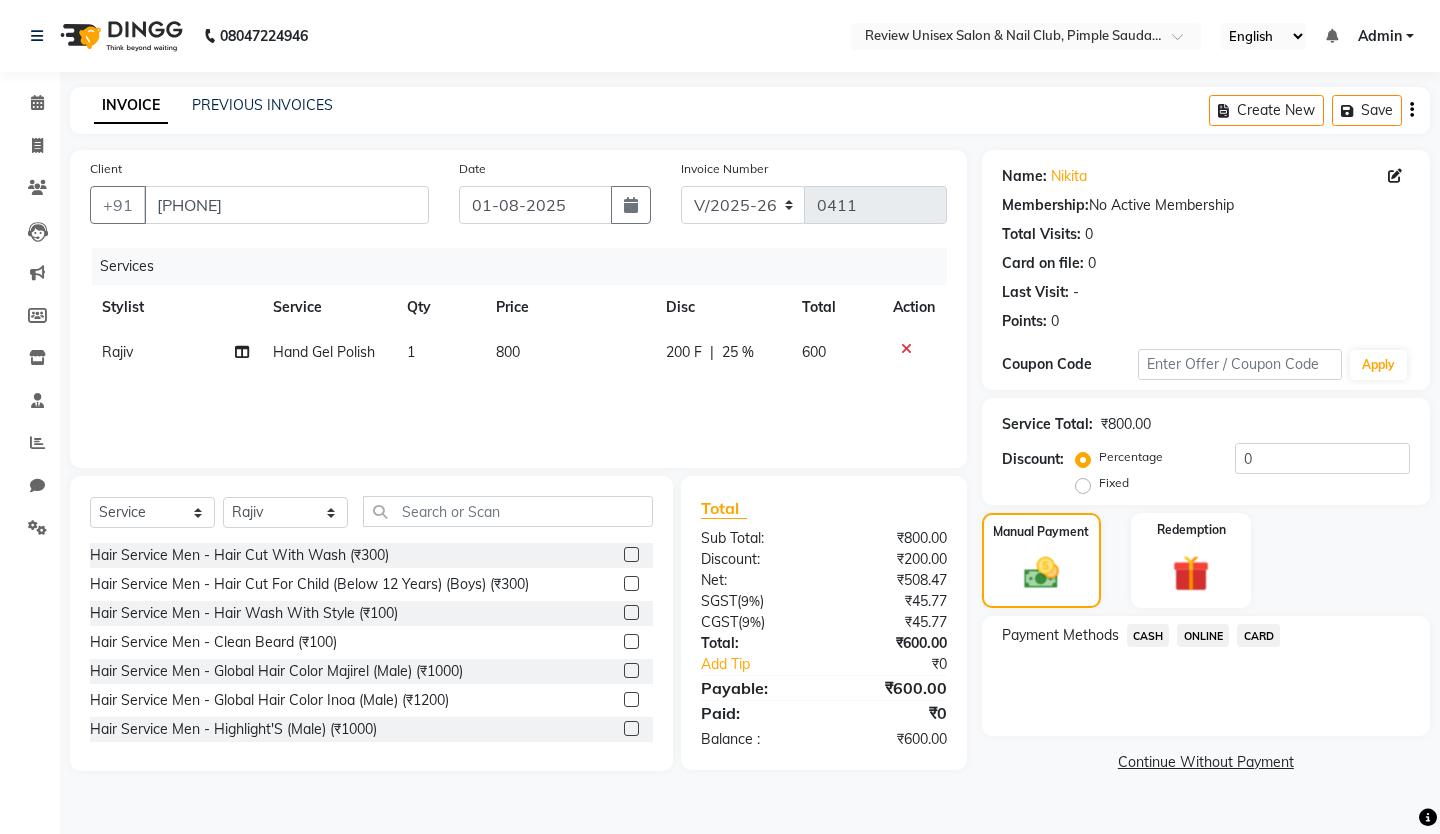click on "ONLINE" 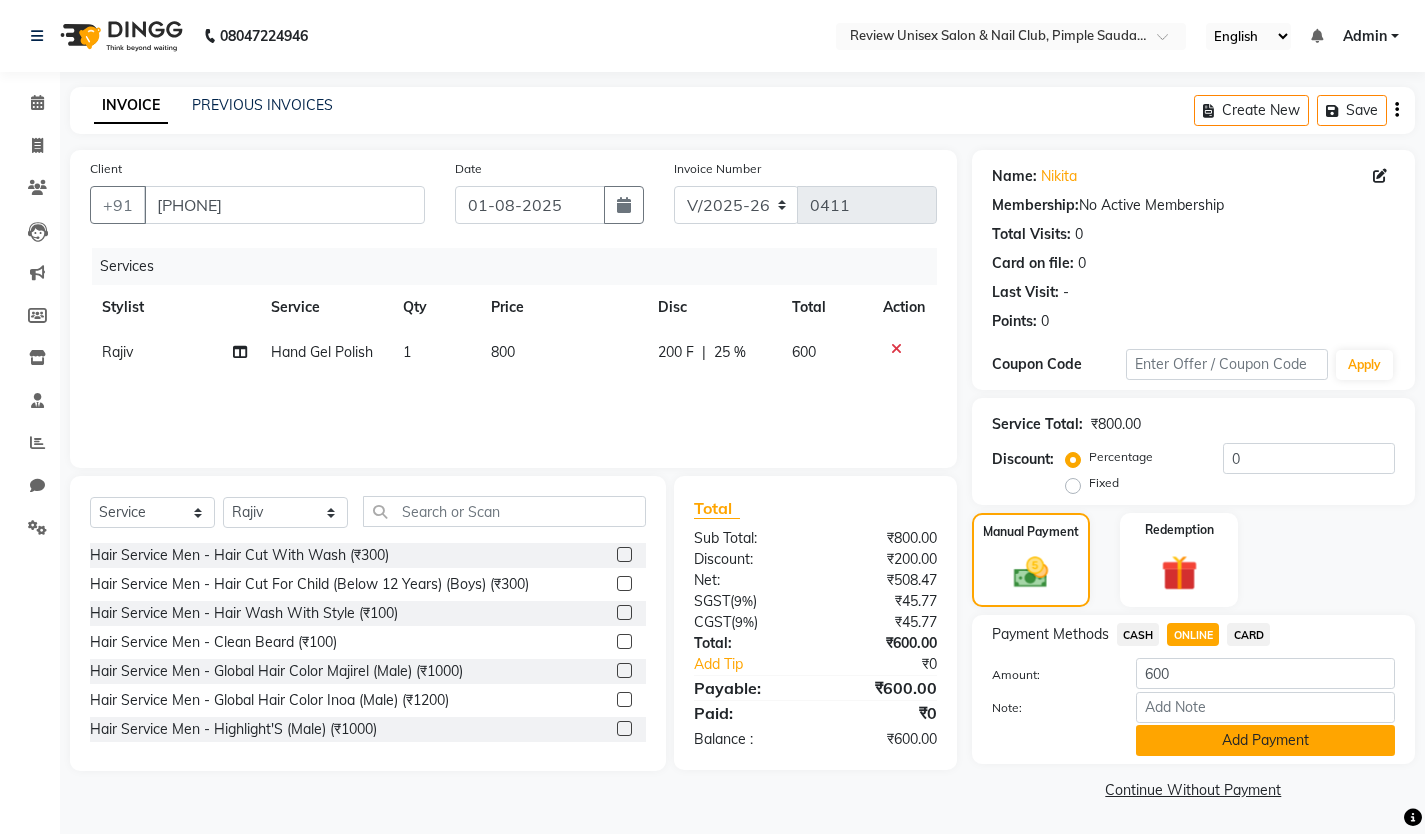 click on "Add Payment" 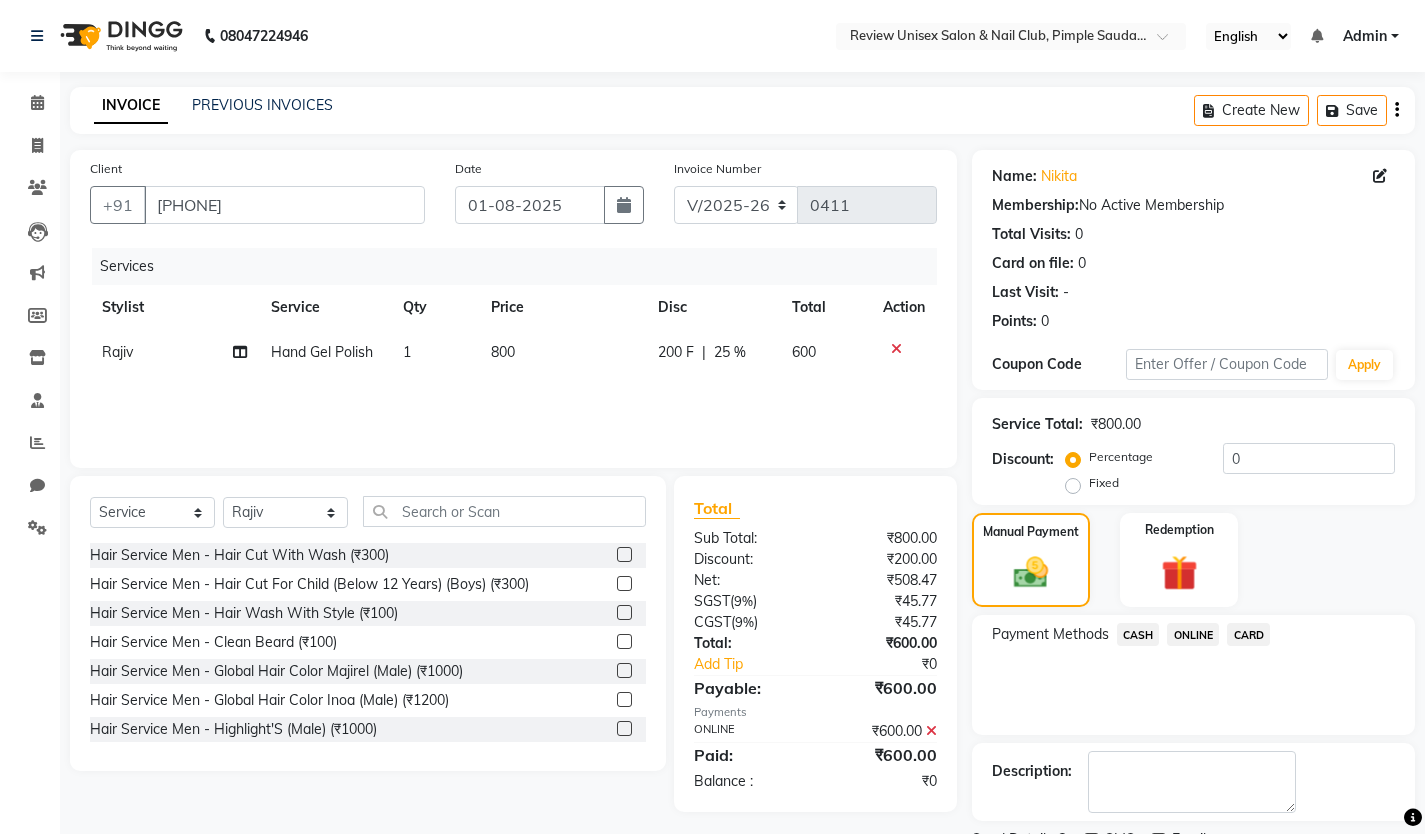 scroll, scrollTop: 85, scrollLeft: 0, axis: vertical 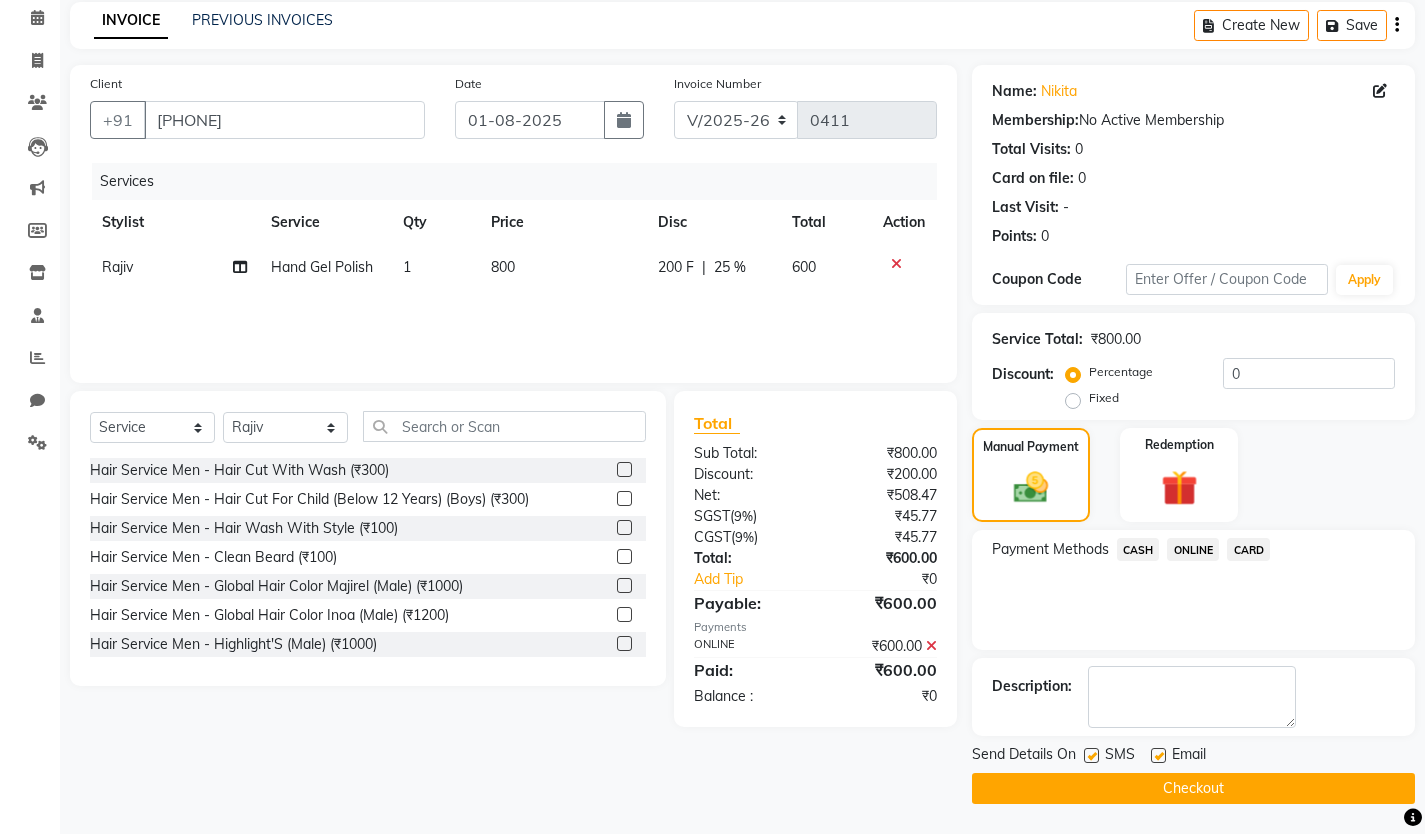 click 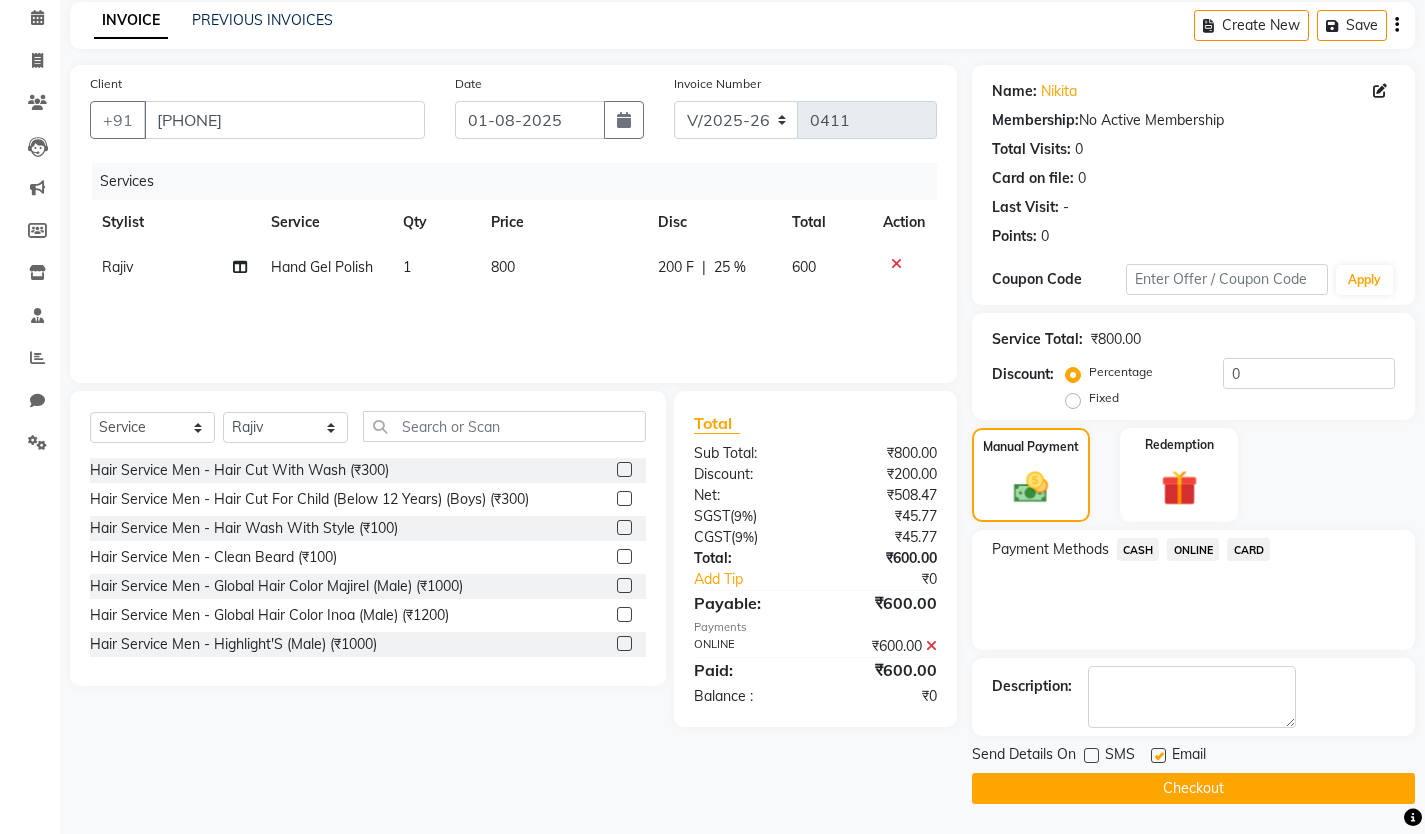 click 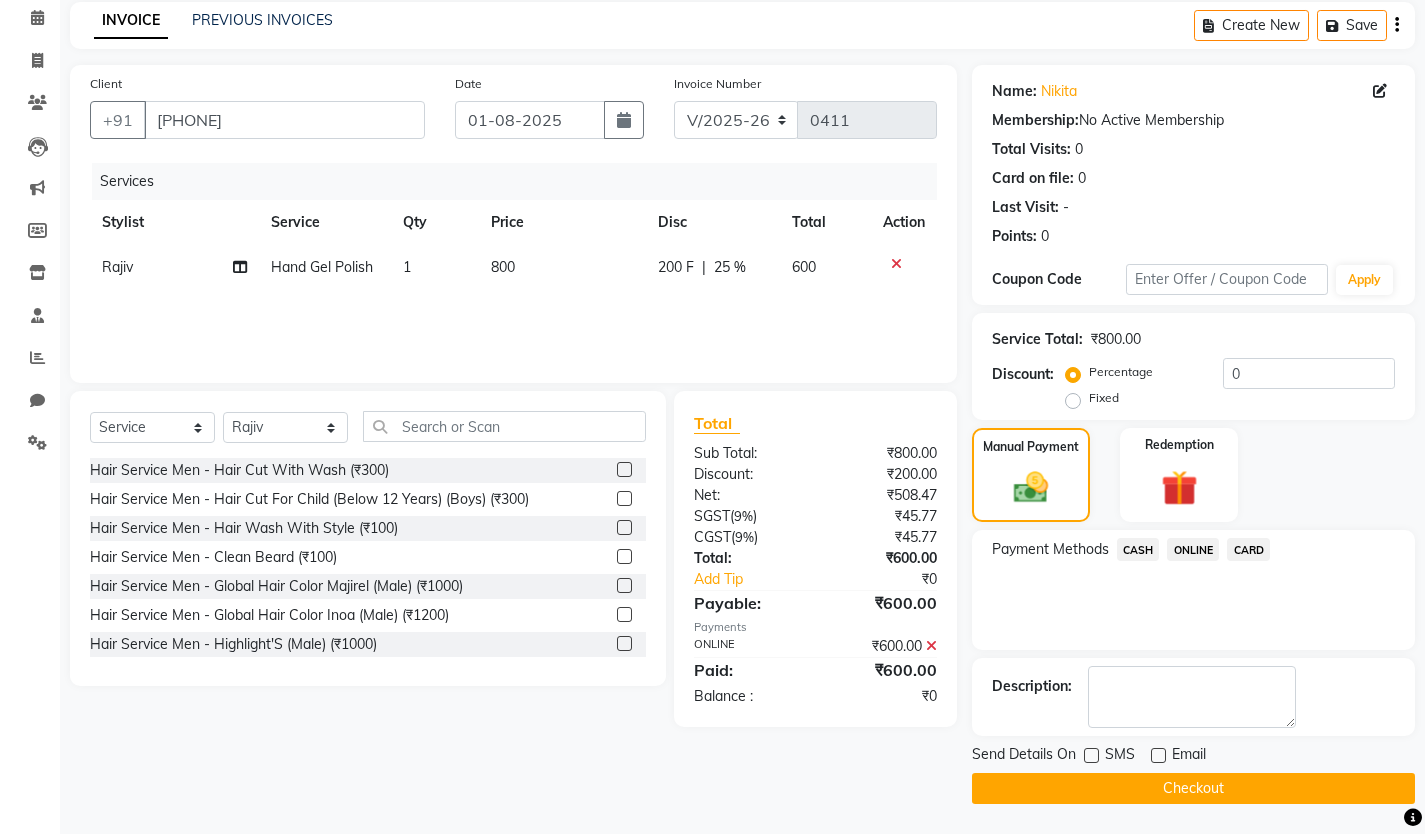 click on "Checkout" 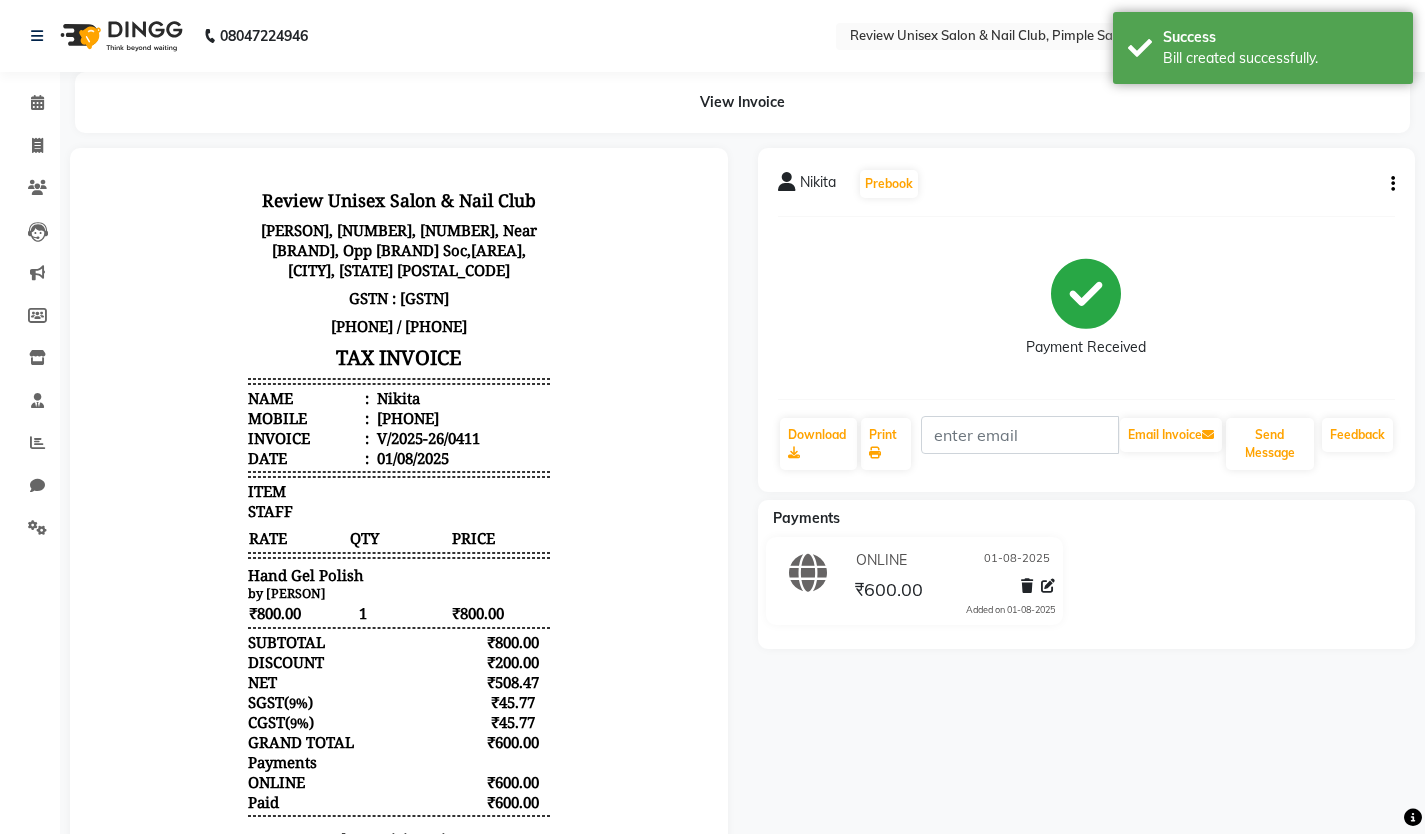 scroll, scrollTop: 0, scrollLeft: 0, axis: both 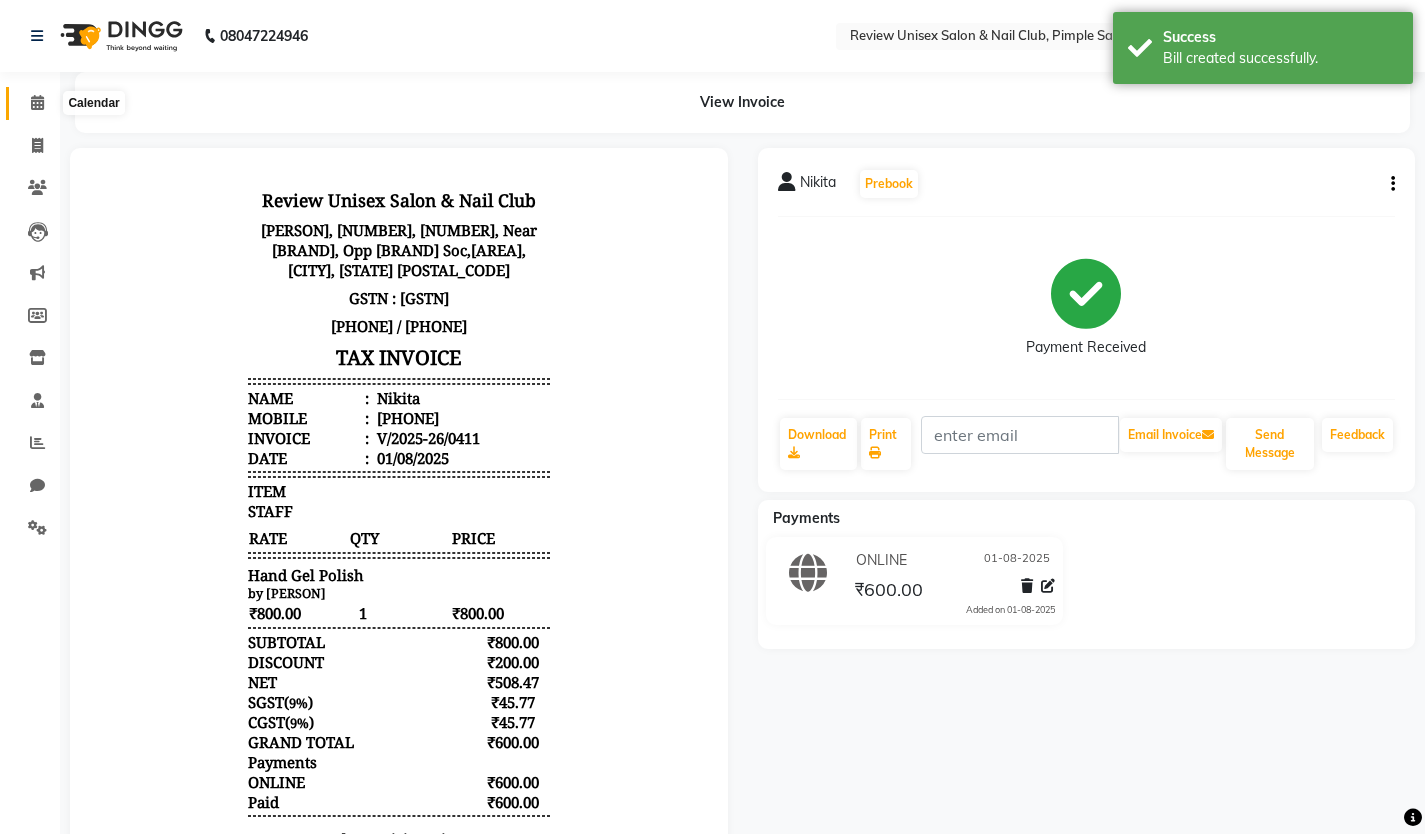 click 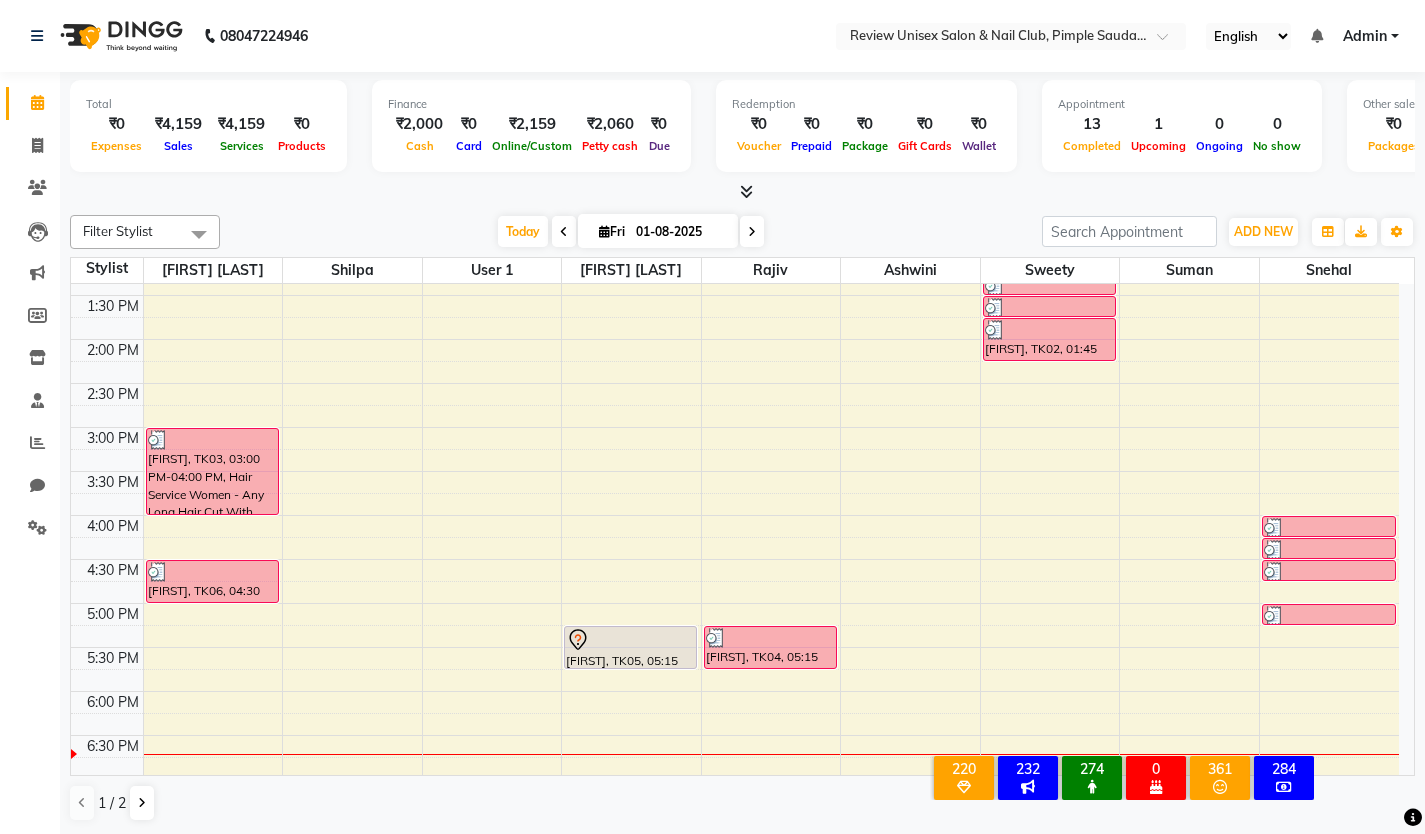 scroll, scrollTop: 500, scrollLeft: 0, axis: vertical 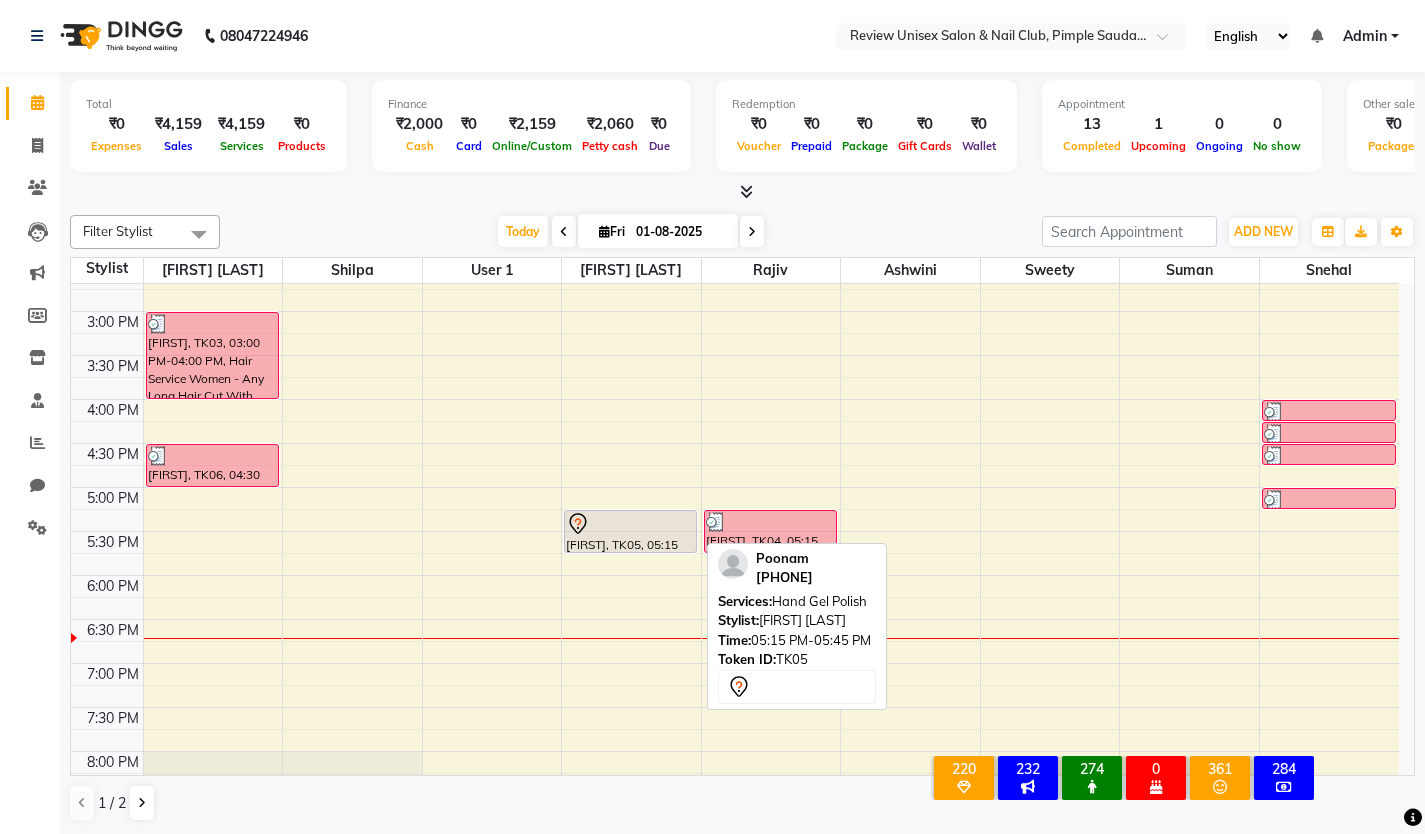 click on "[FIRST], TK05, 05:15 PM-05:45 PM, Hand Gel Polish" at bounding box center (630, 531) 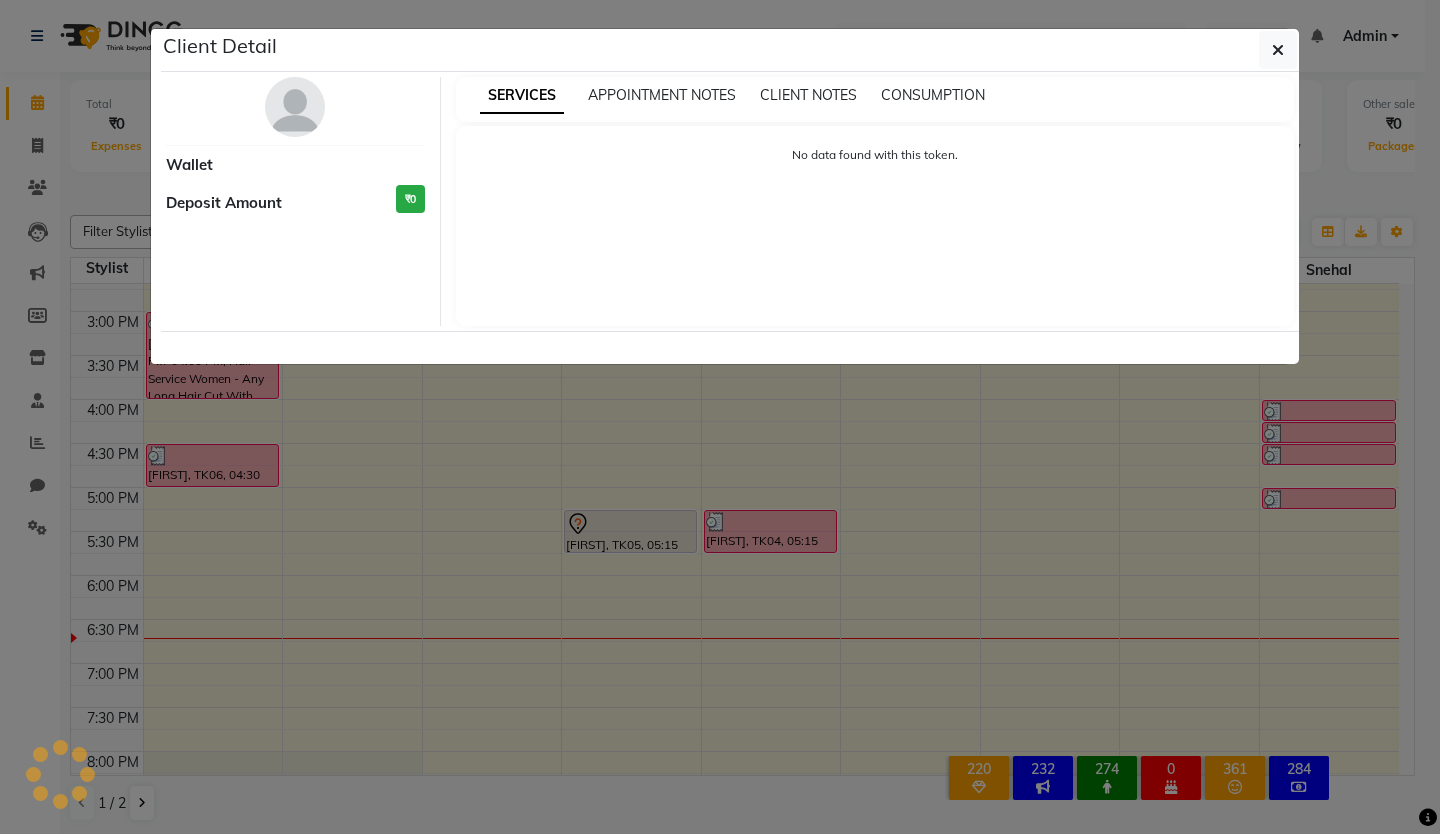select on "7" 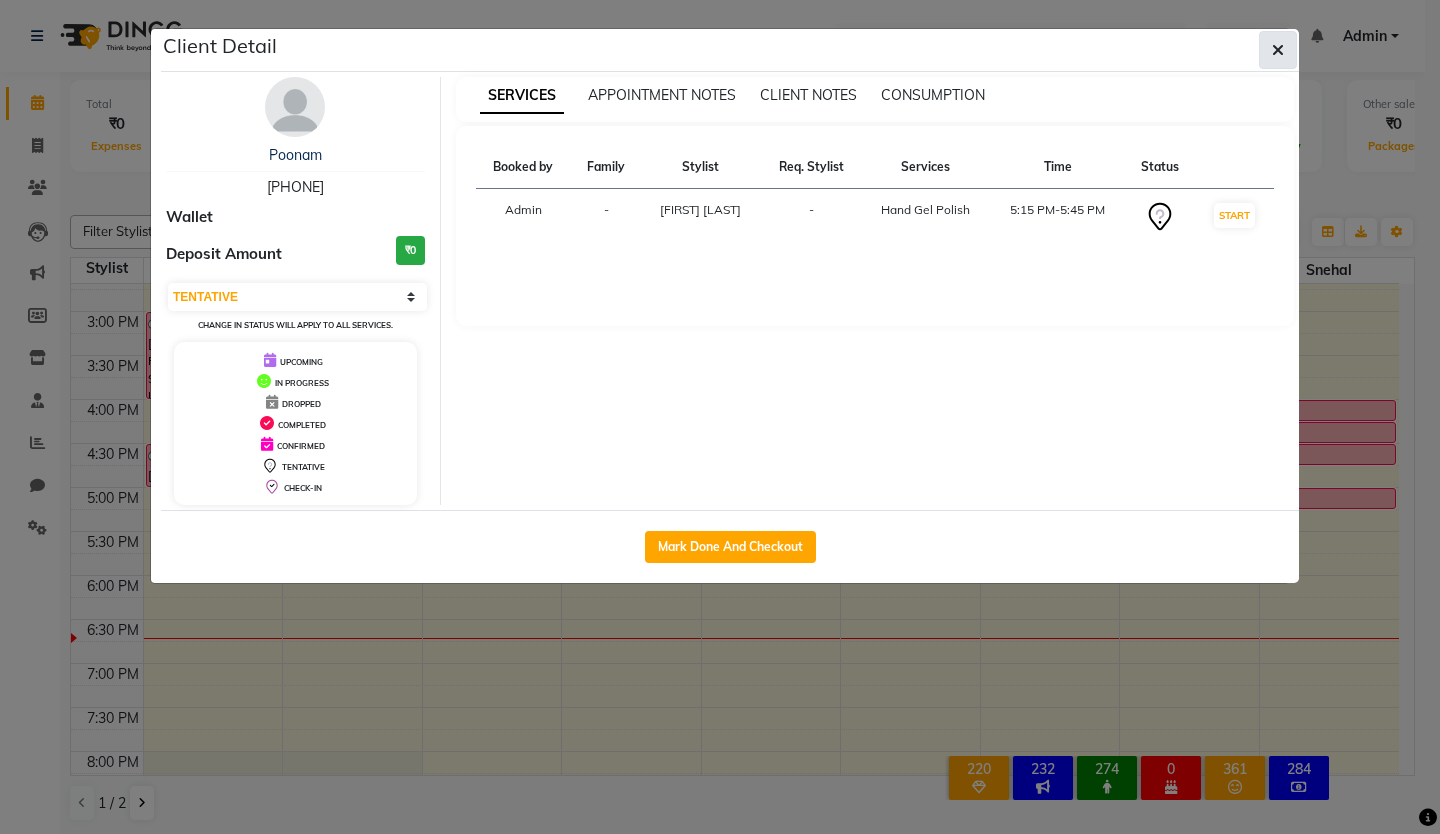 click 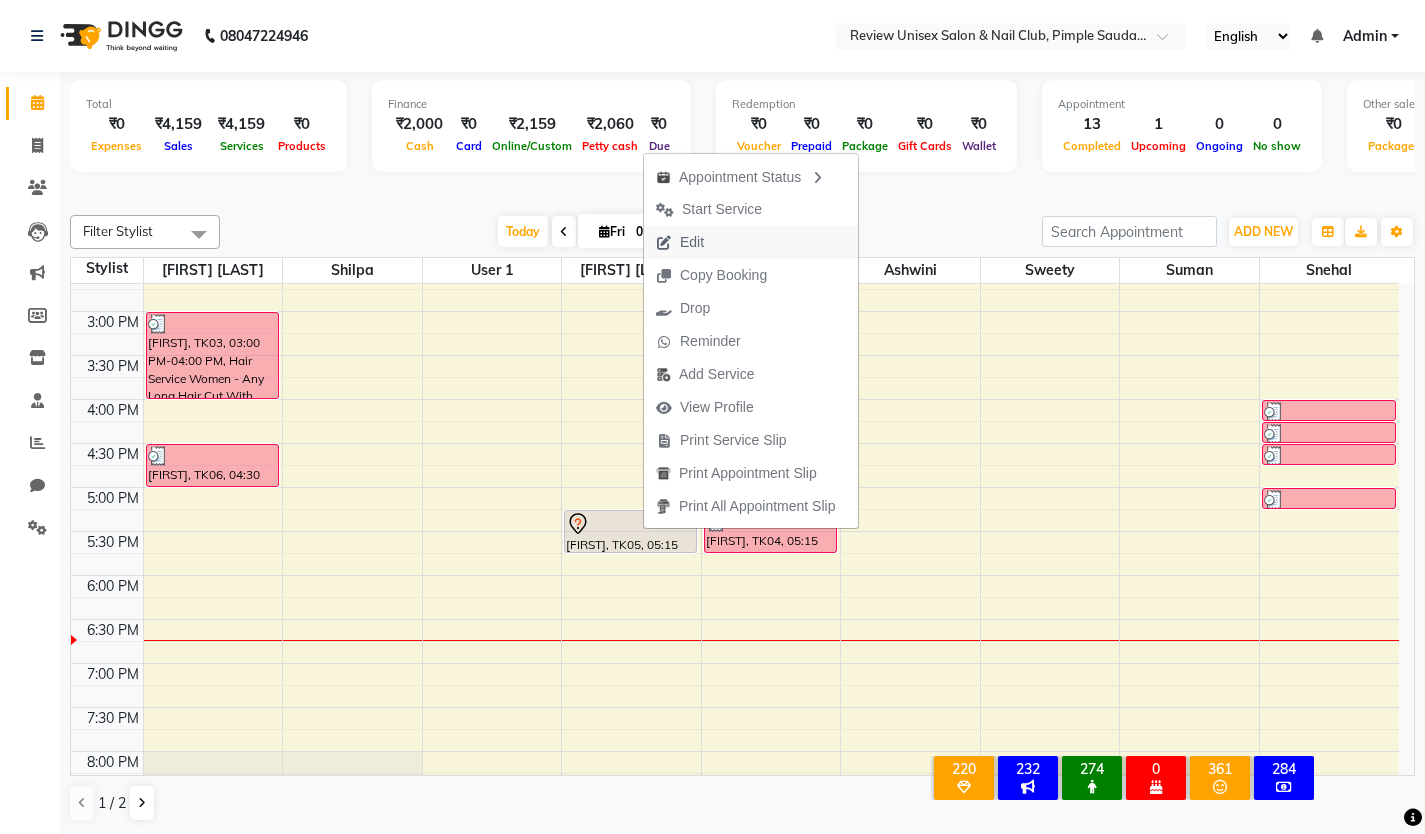 click on "Edit" at bounding box center (680, 242) 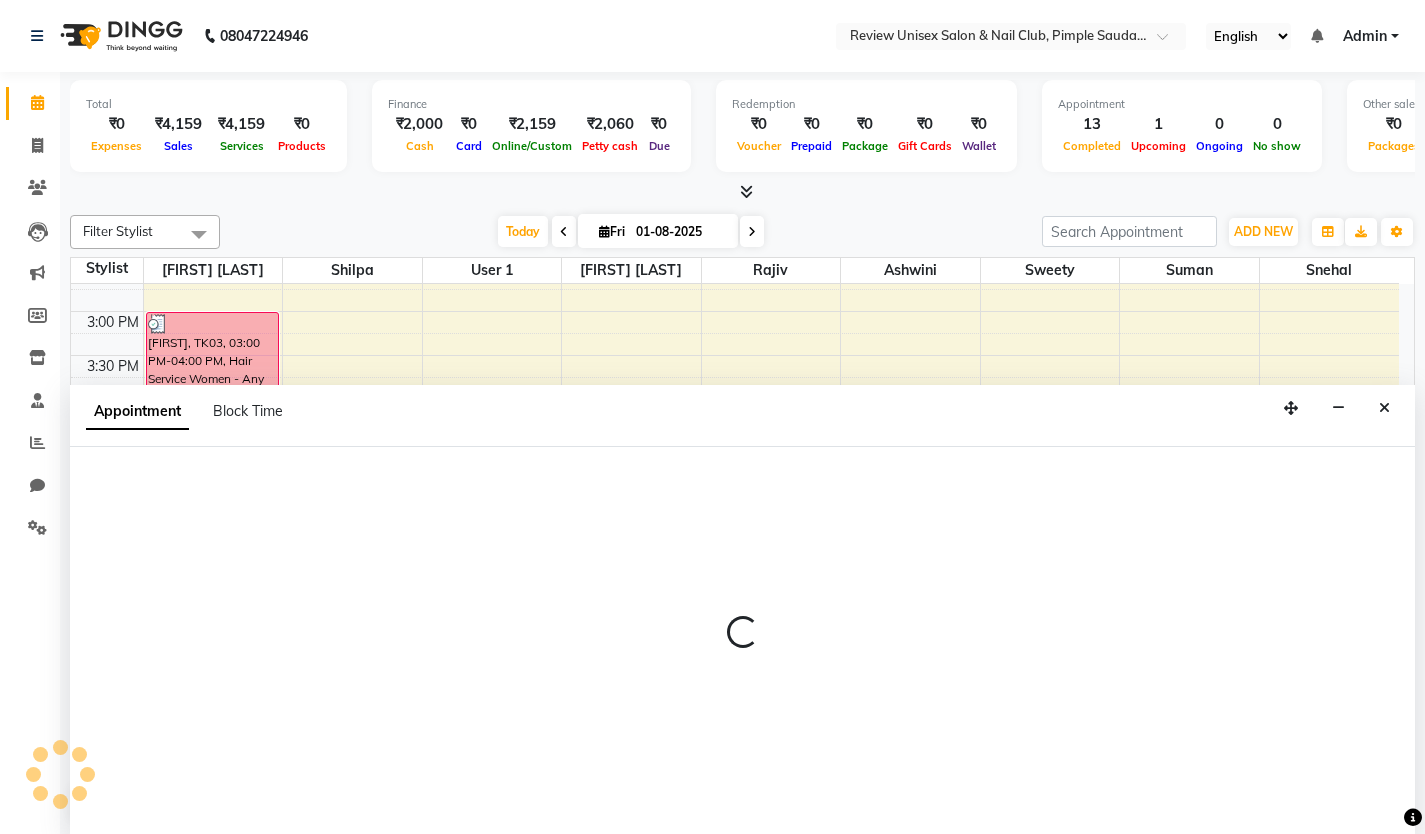 scroll, scrollTop: 1, scrollLeft: 0, axis: vertical 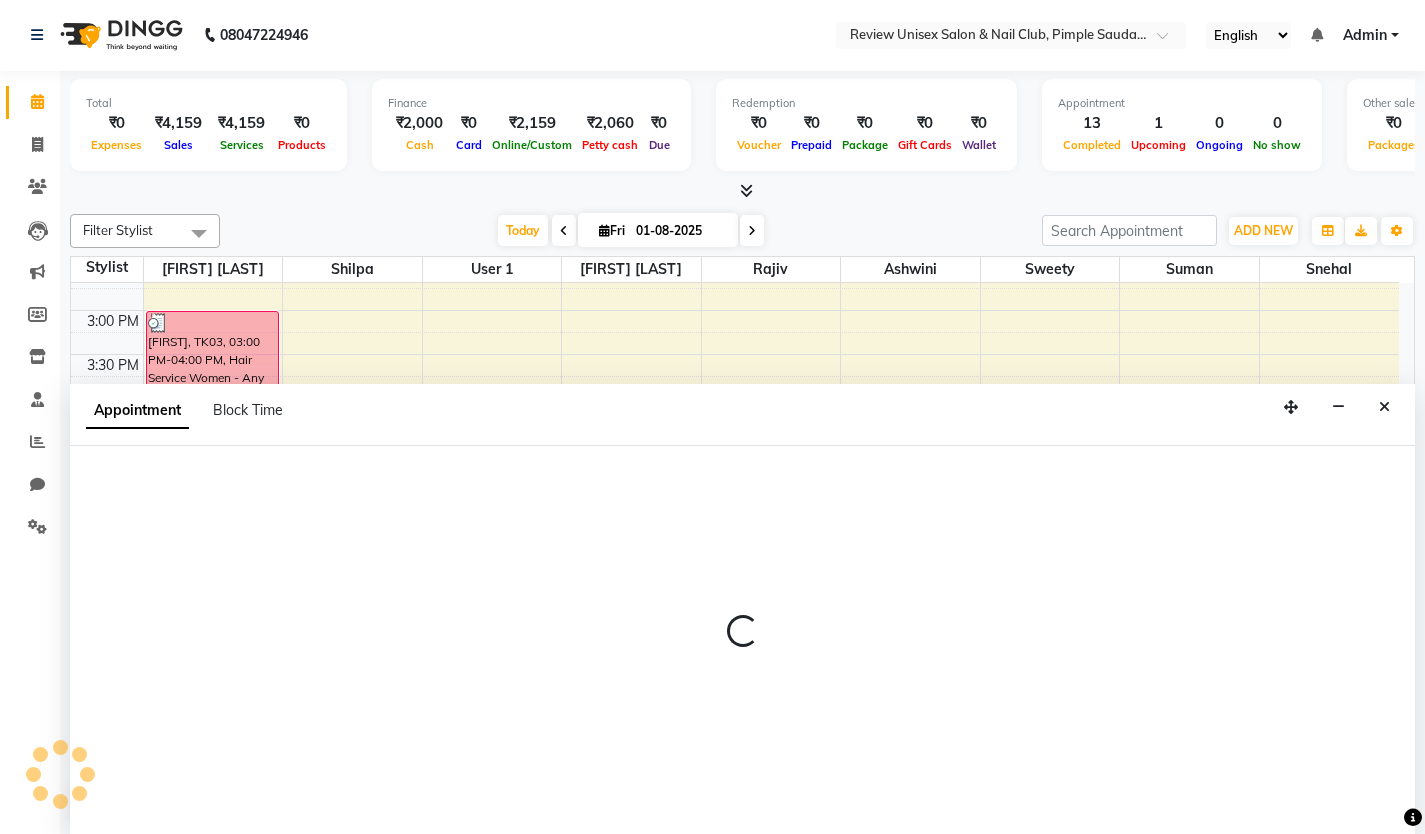 select on "tentative" 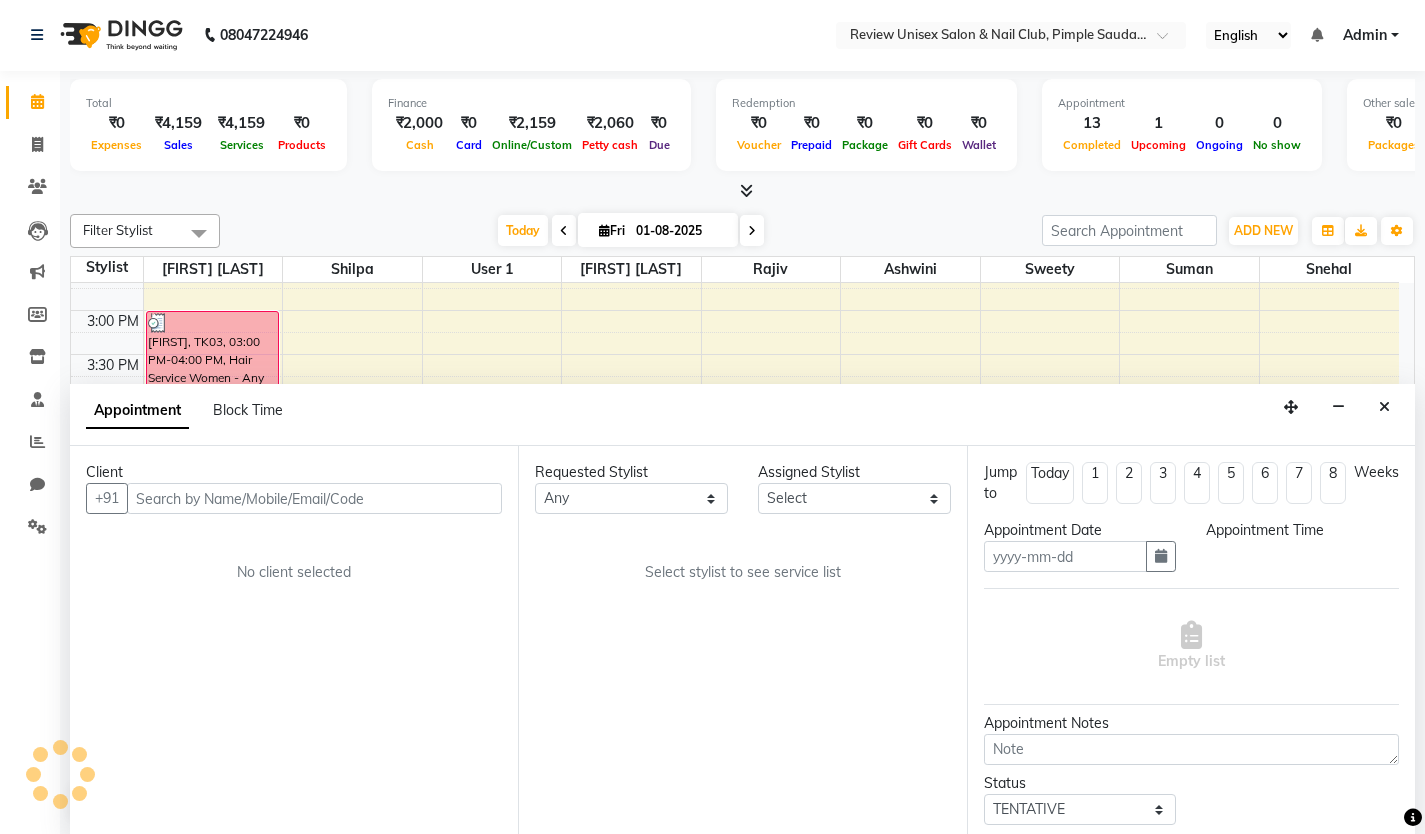 type on "01-08-2025" 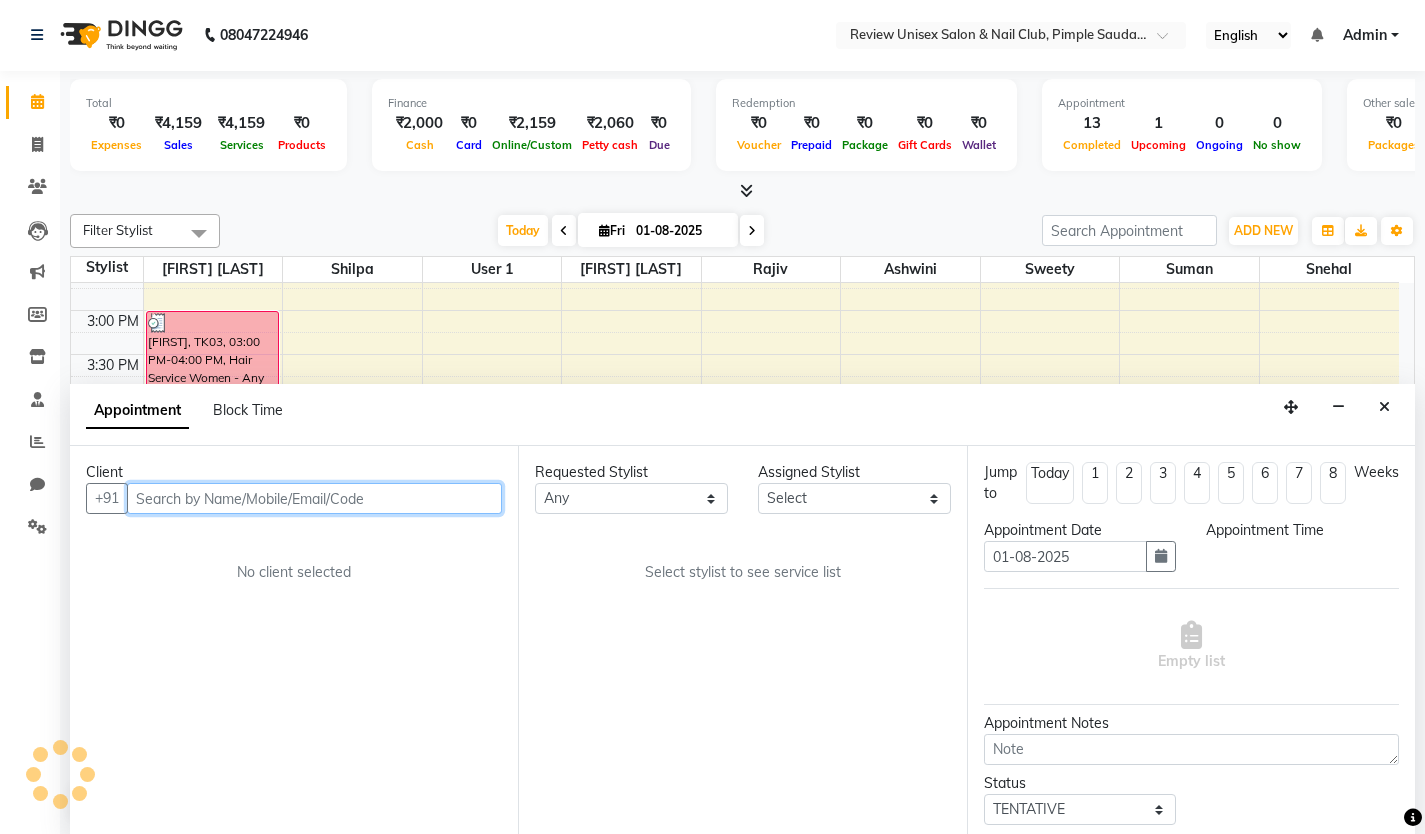 select on "1035" 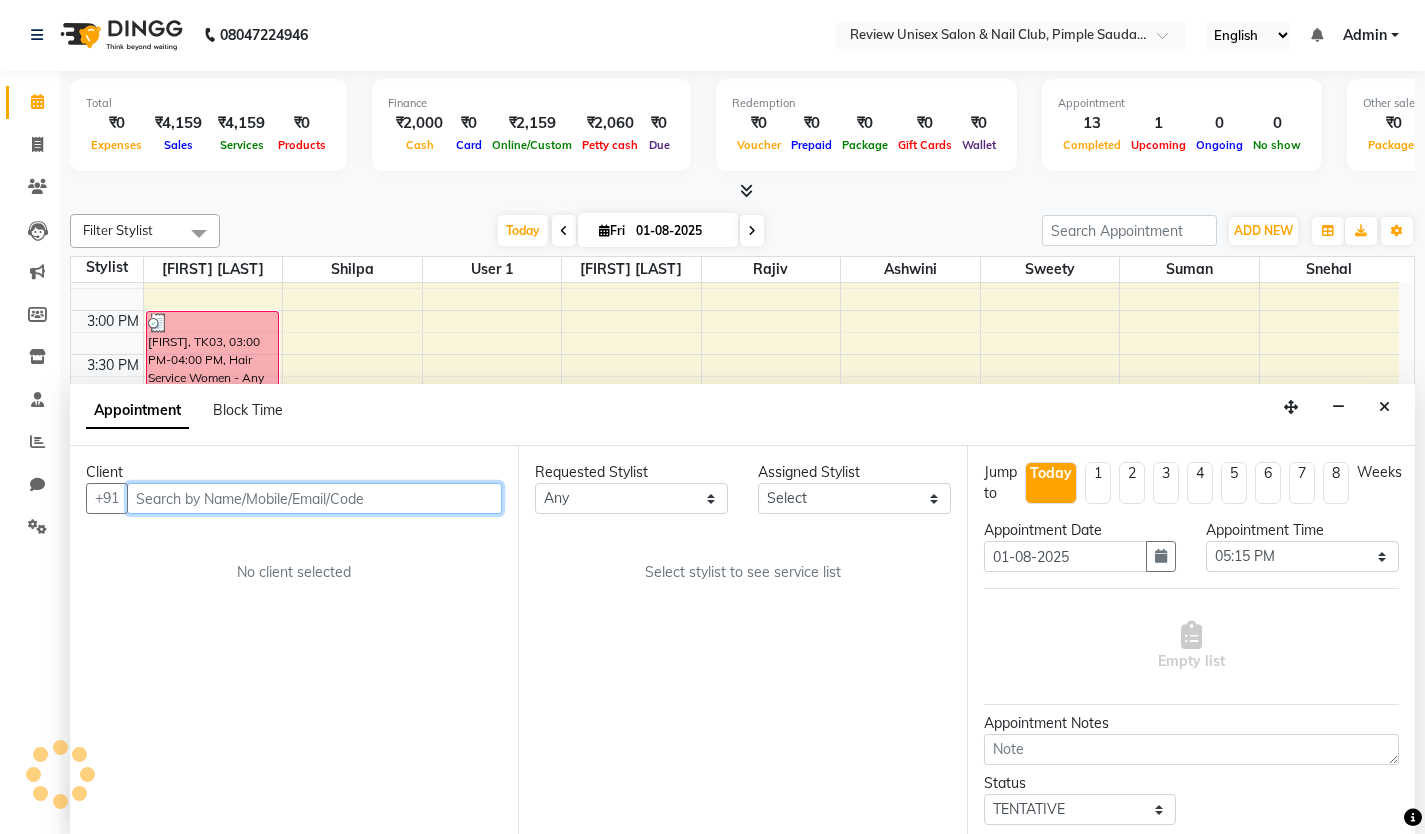 scroll, scrollTop: 652, scrollLeft: 0, axis: vertical 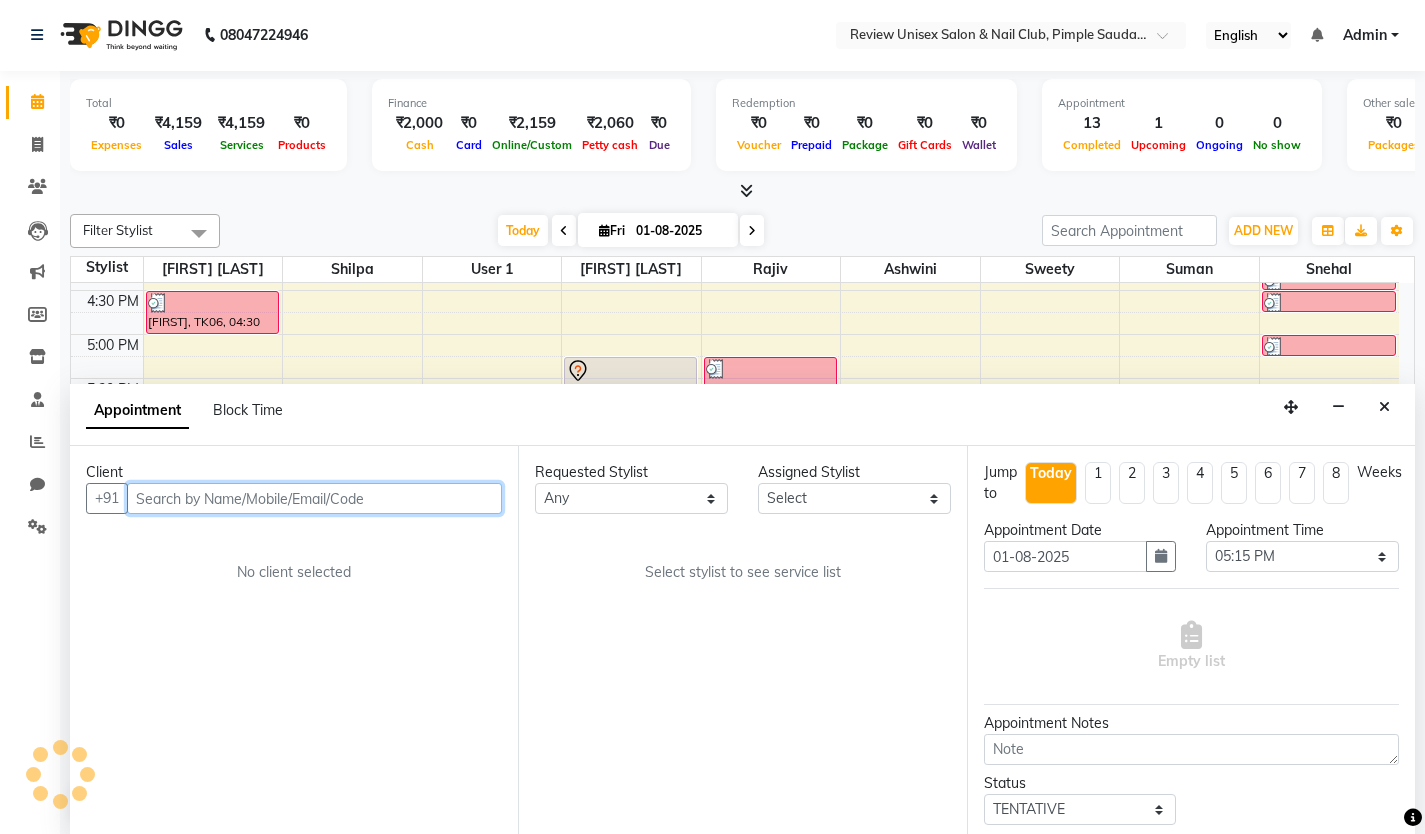 select on "76872" 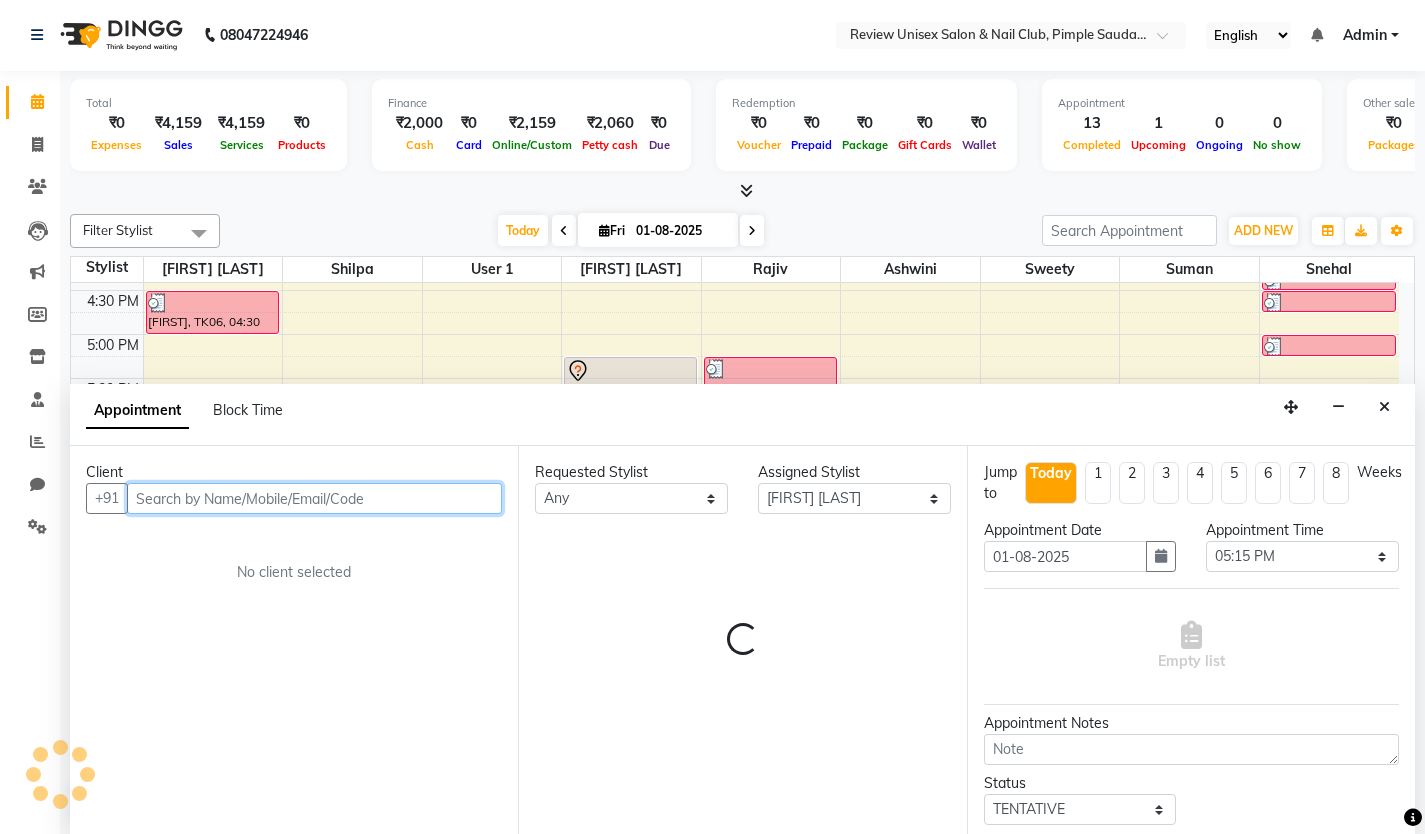 select on "1183" 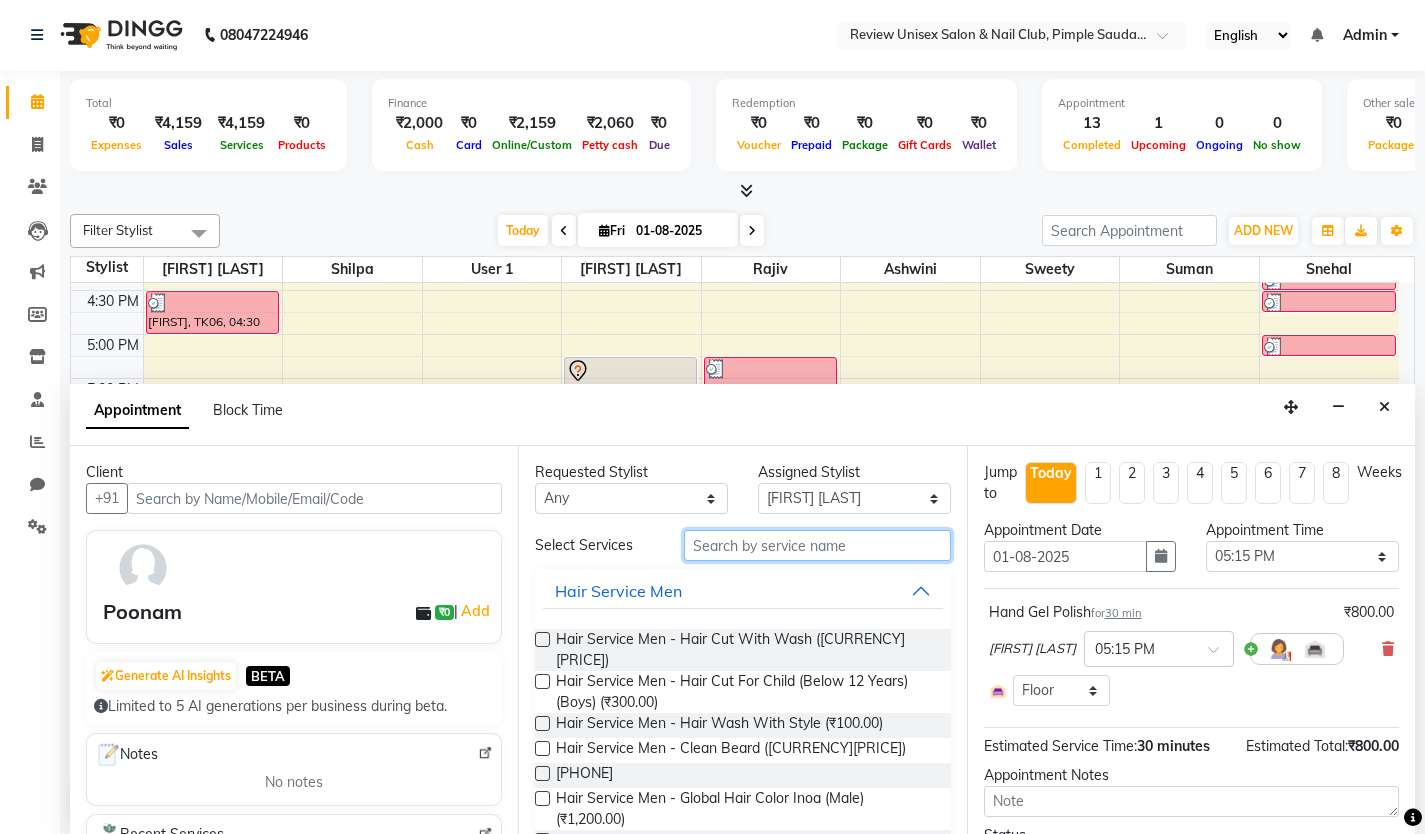 click at bounding box center [817, 545] 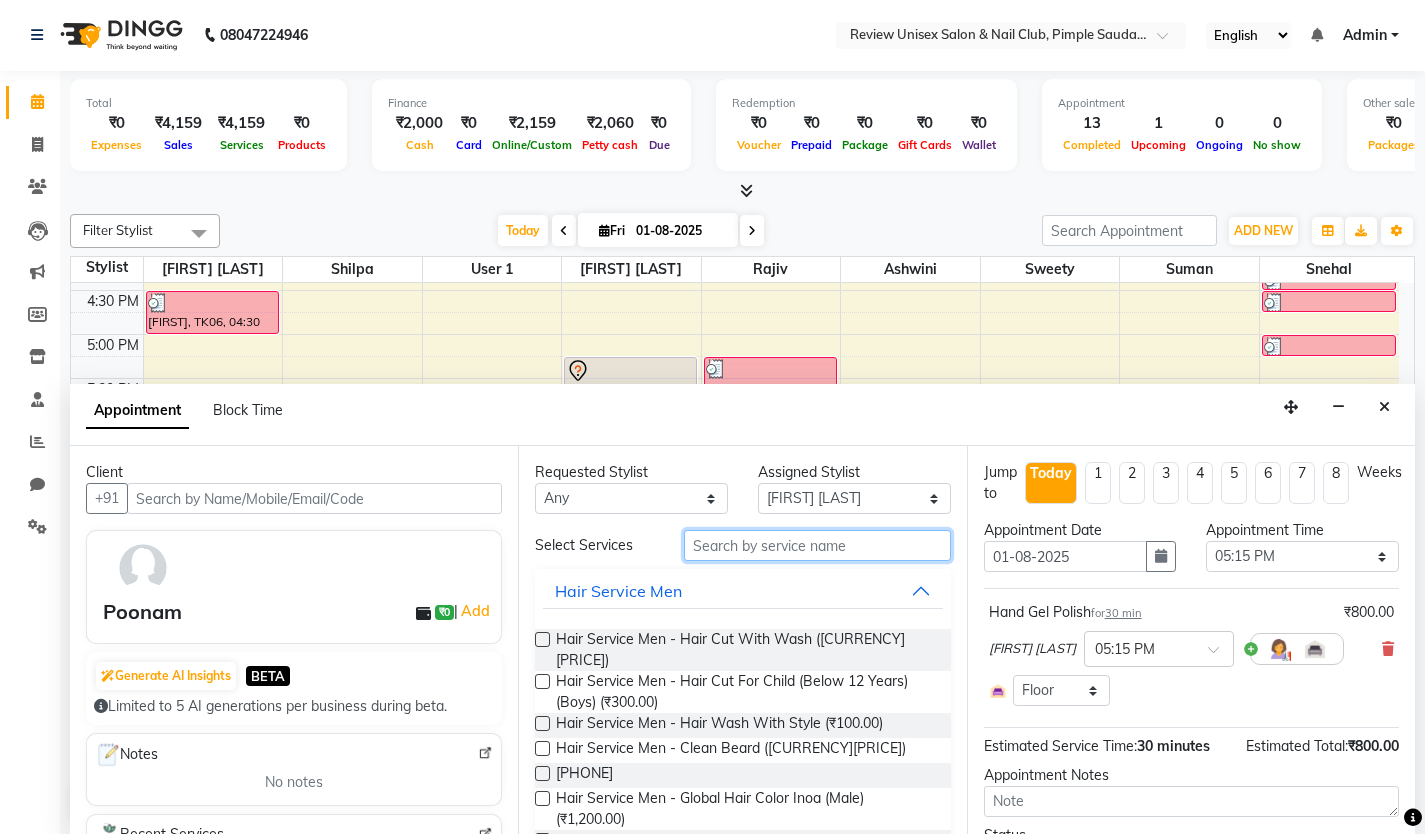 click at bounding box center (817, 545) 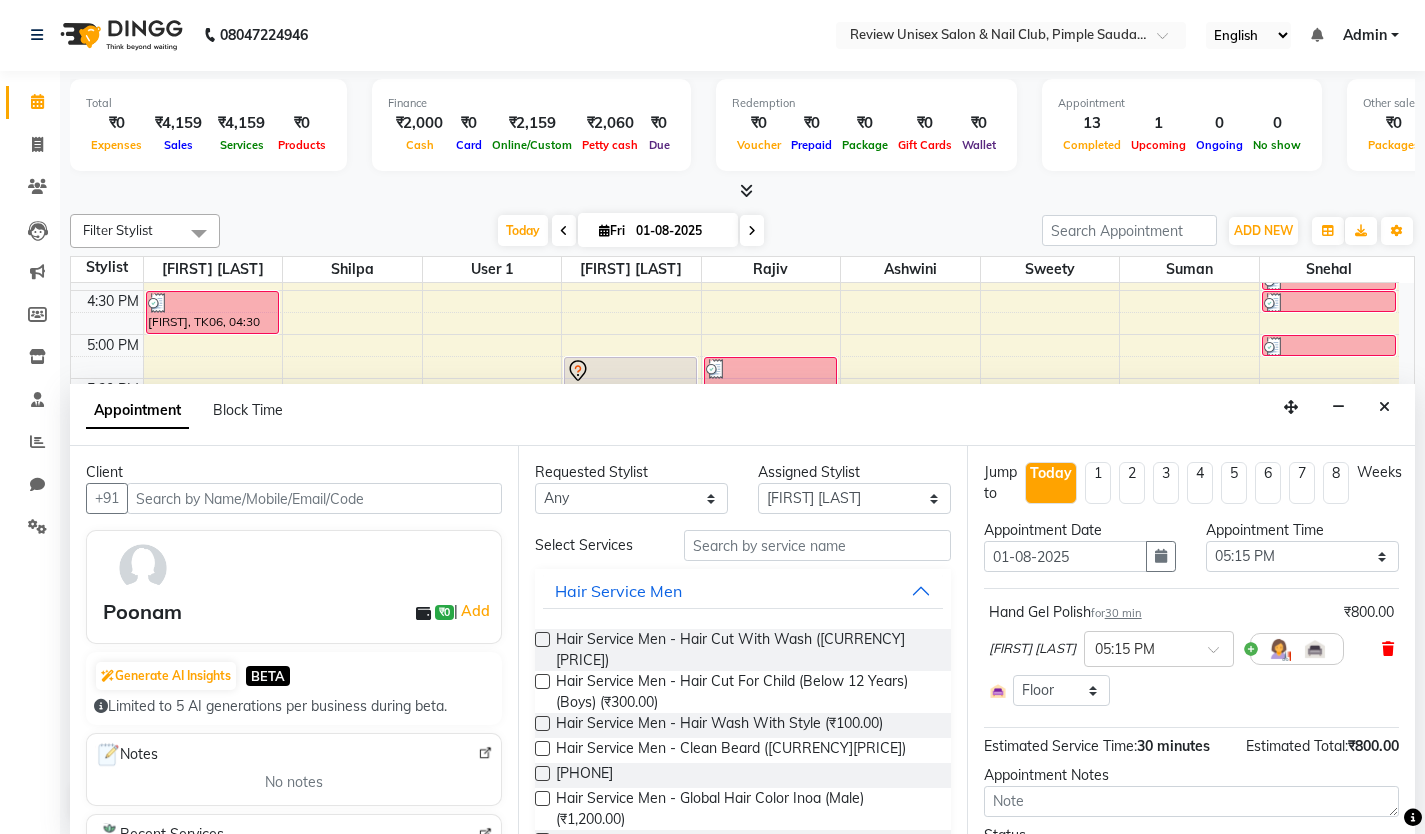 click at bounding box center [1388, 649] 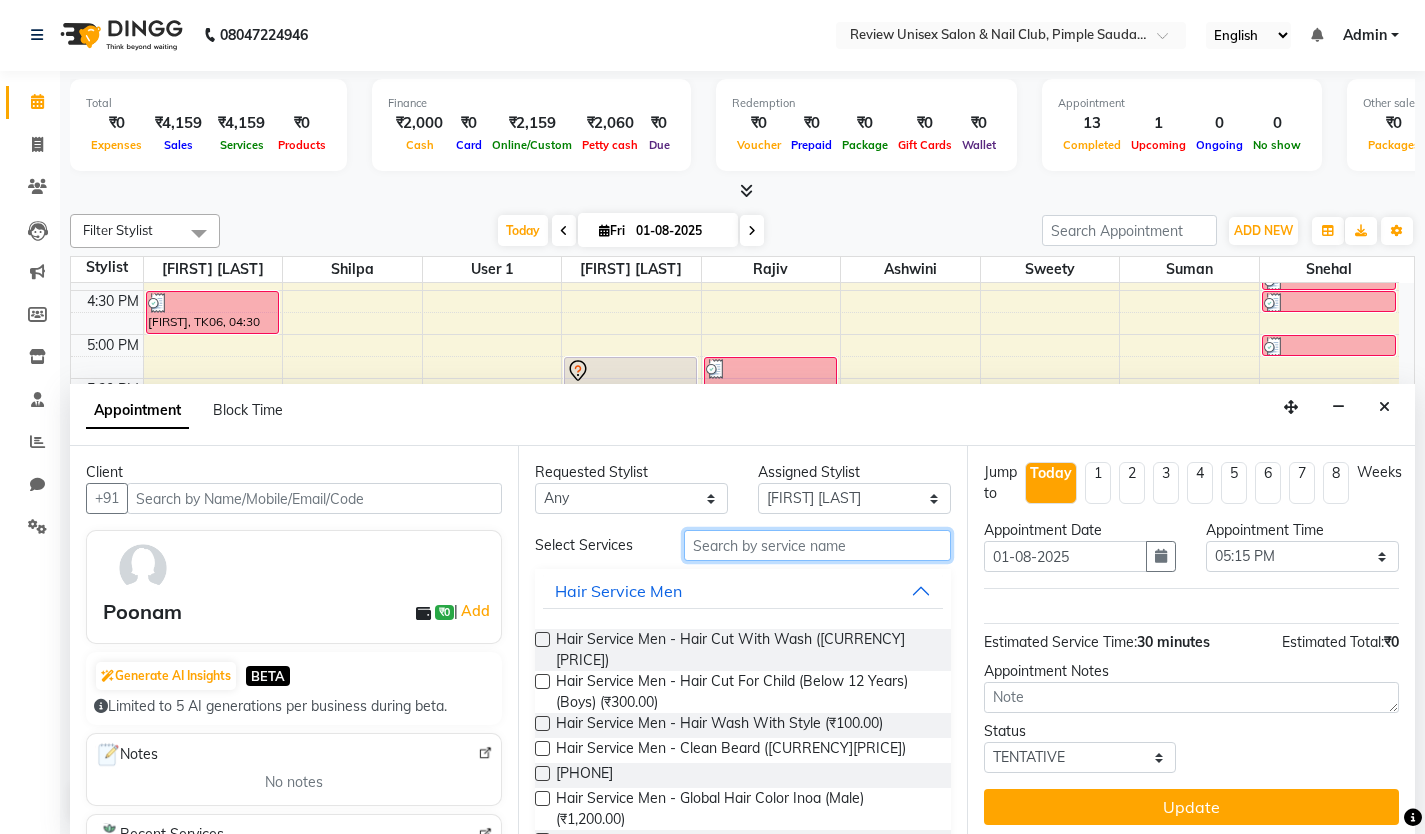 click at bounding box center (817, 545) 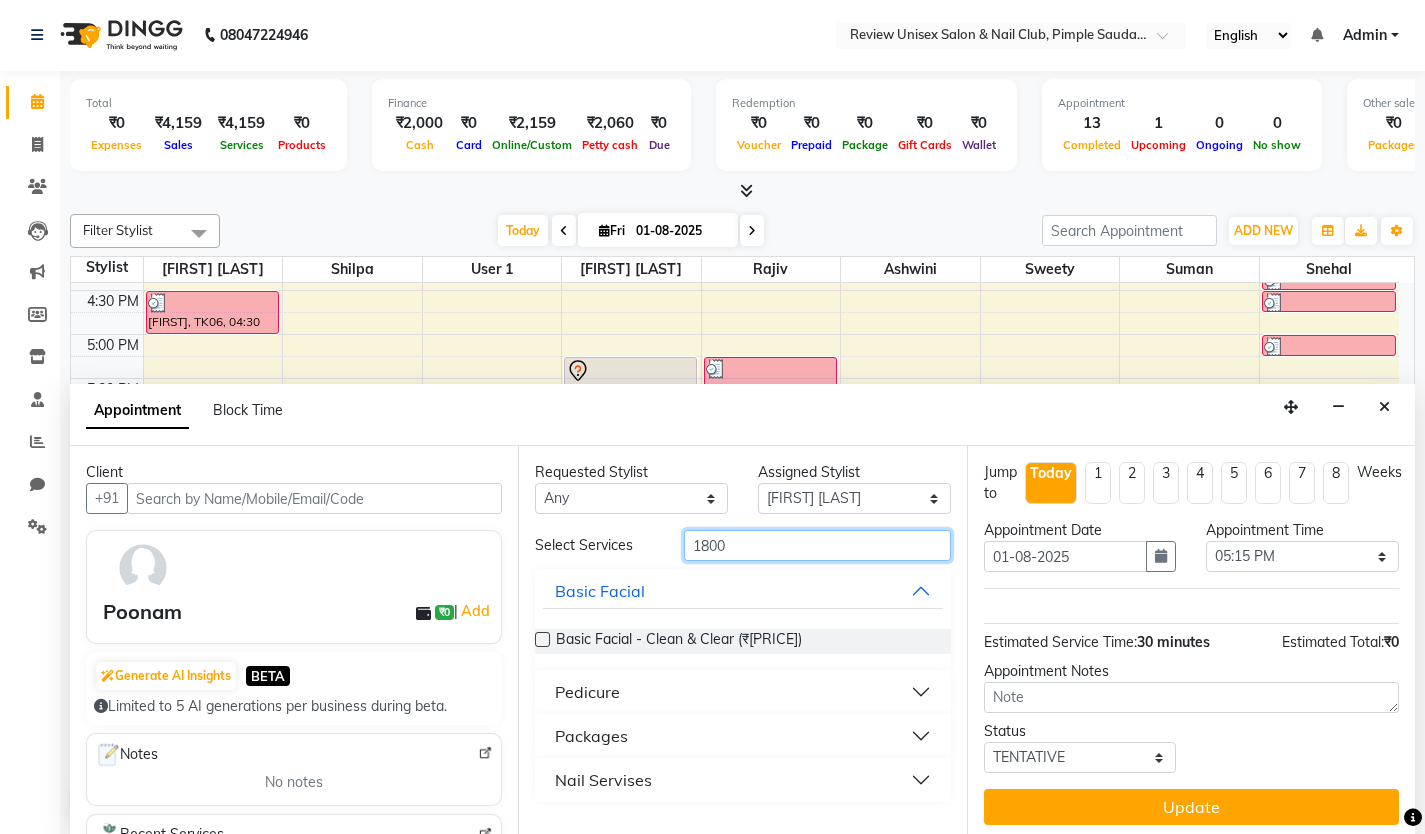 type on "1800" 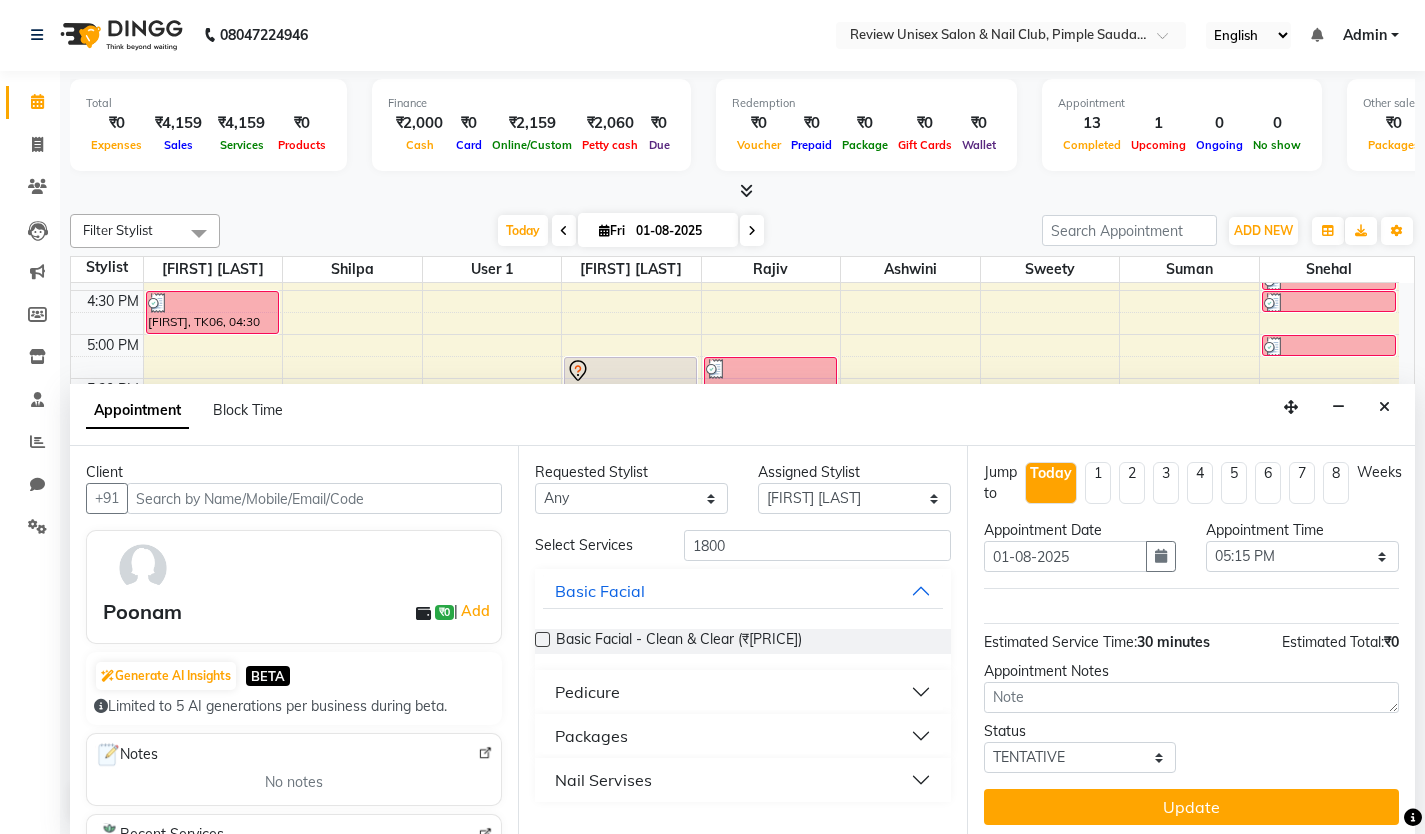 click on "Nail Servises" at bounding box center [603, 780] 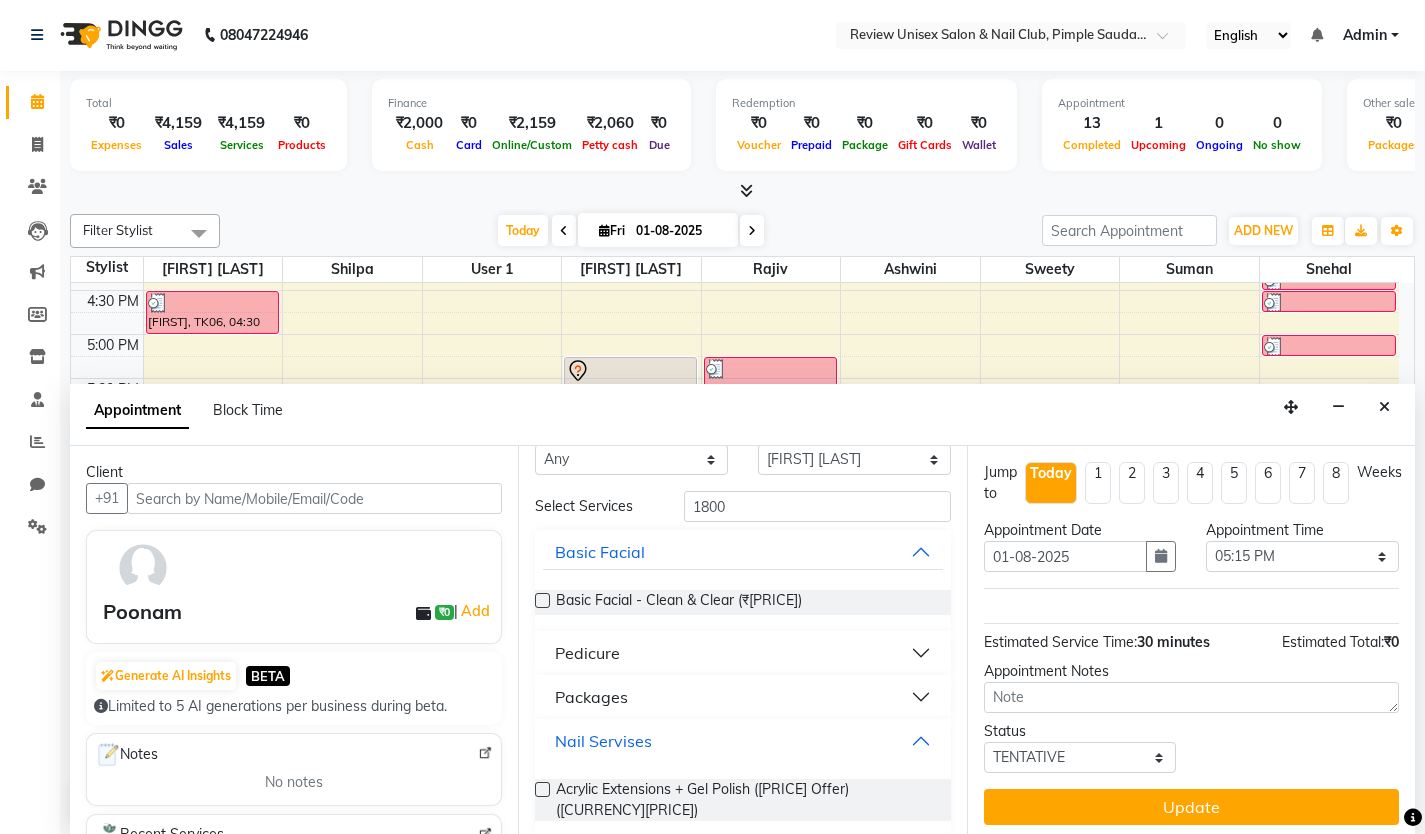 scroll, scrollTop: 41, scrollLeft: 0, axis: vertical 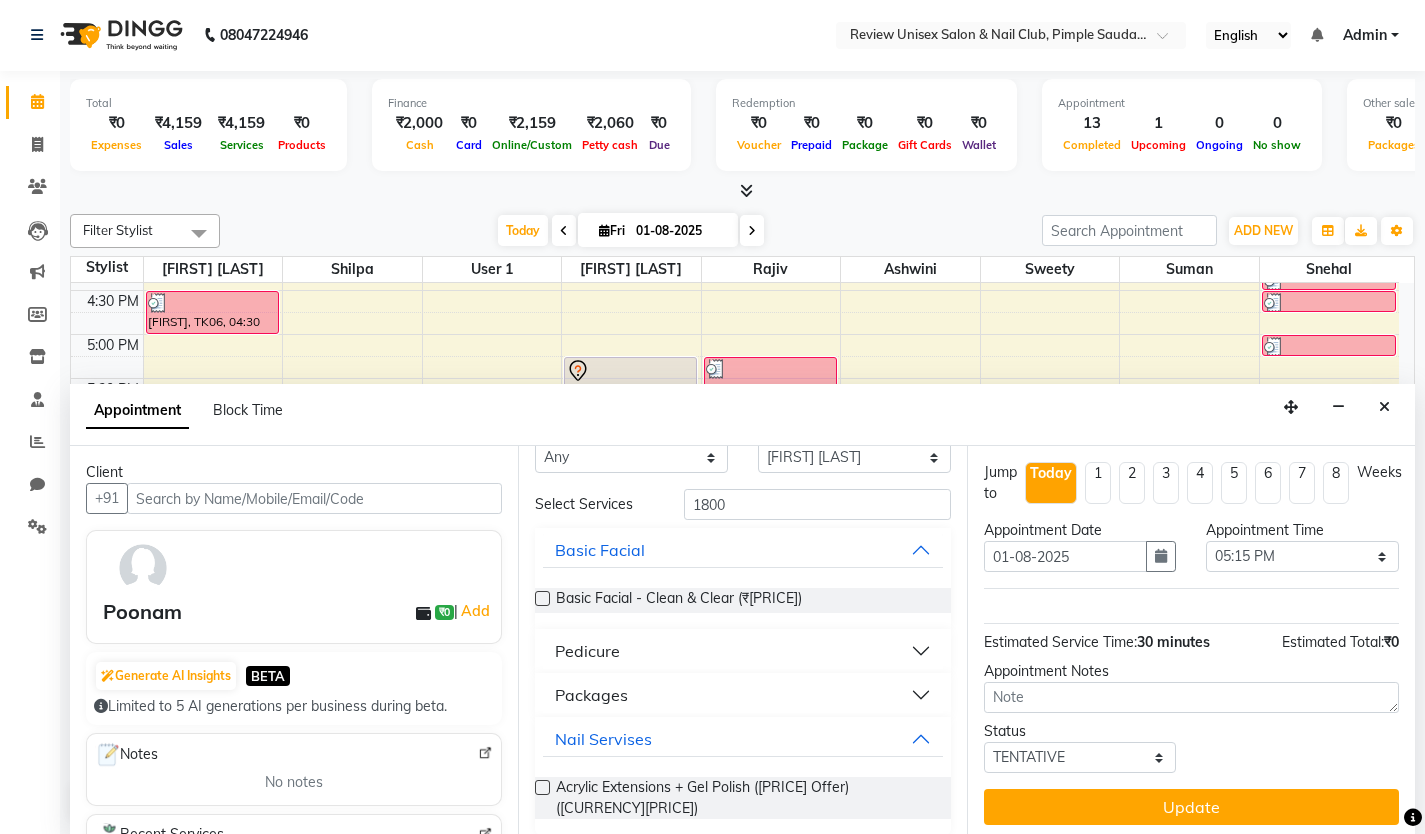 click at bounding box center [542, 787] 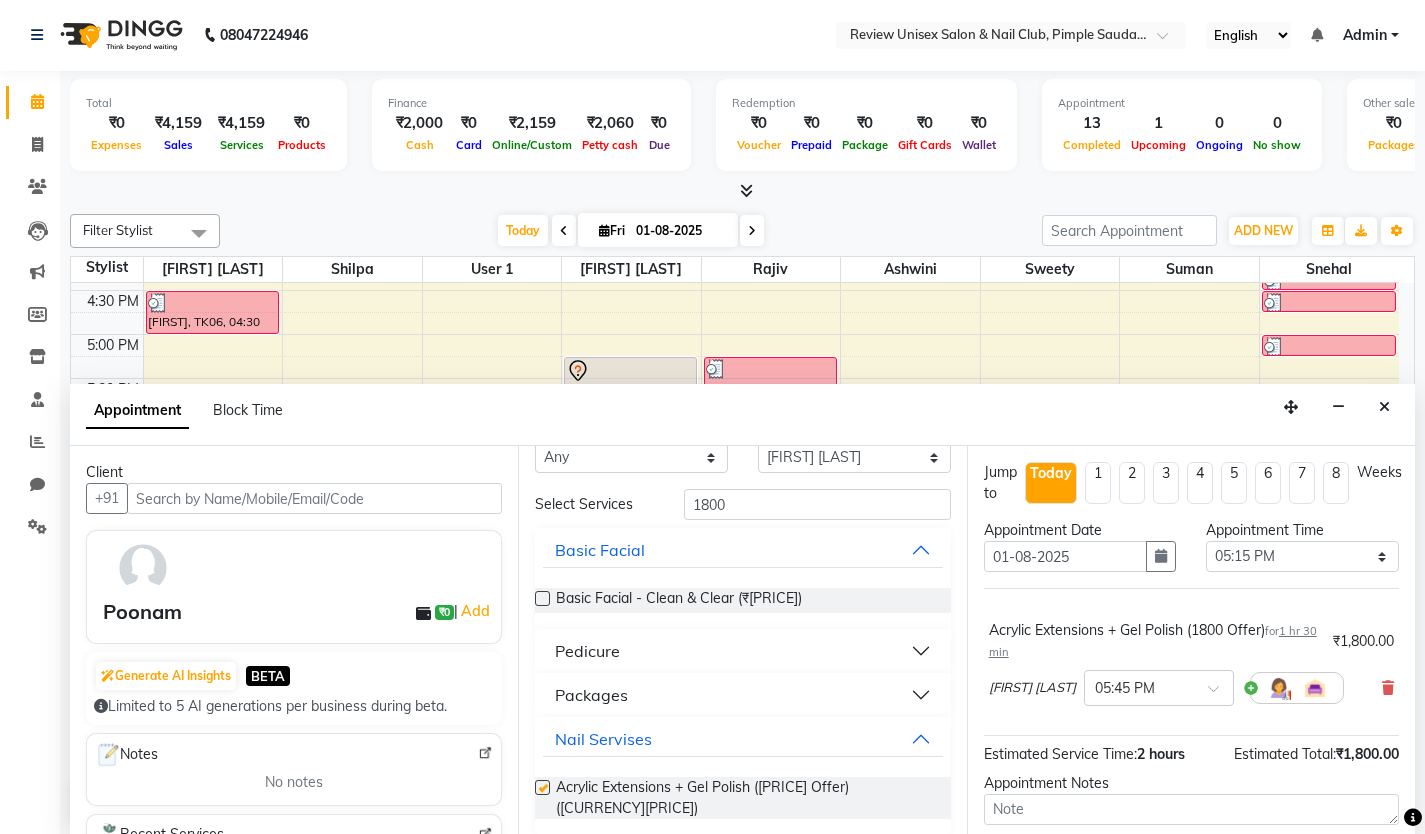 checkbox on "false" 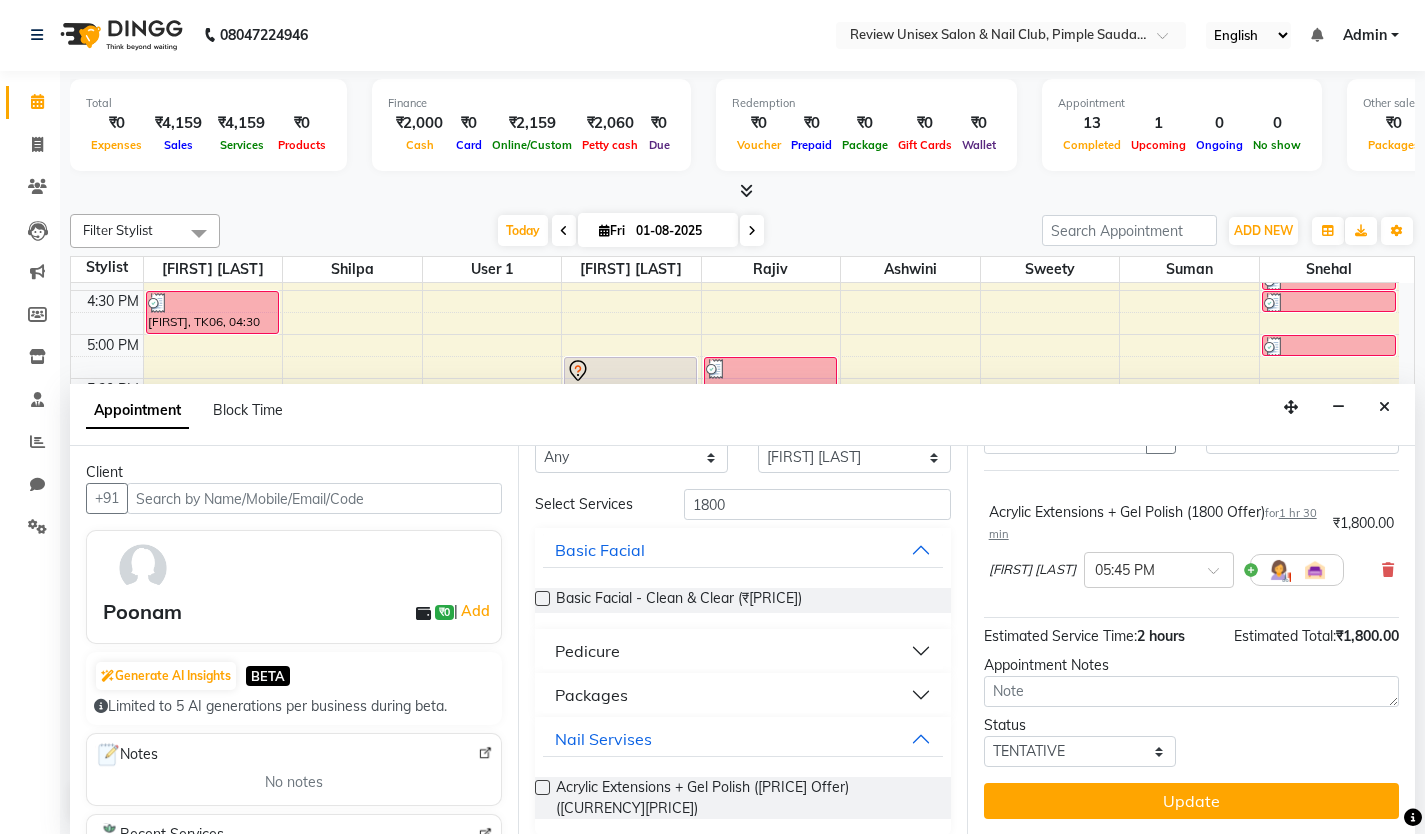 scroll, scrollTop: 119, scrollLeft: 0, axis: vertical 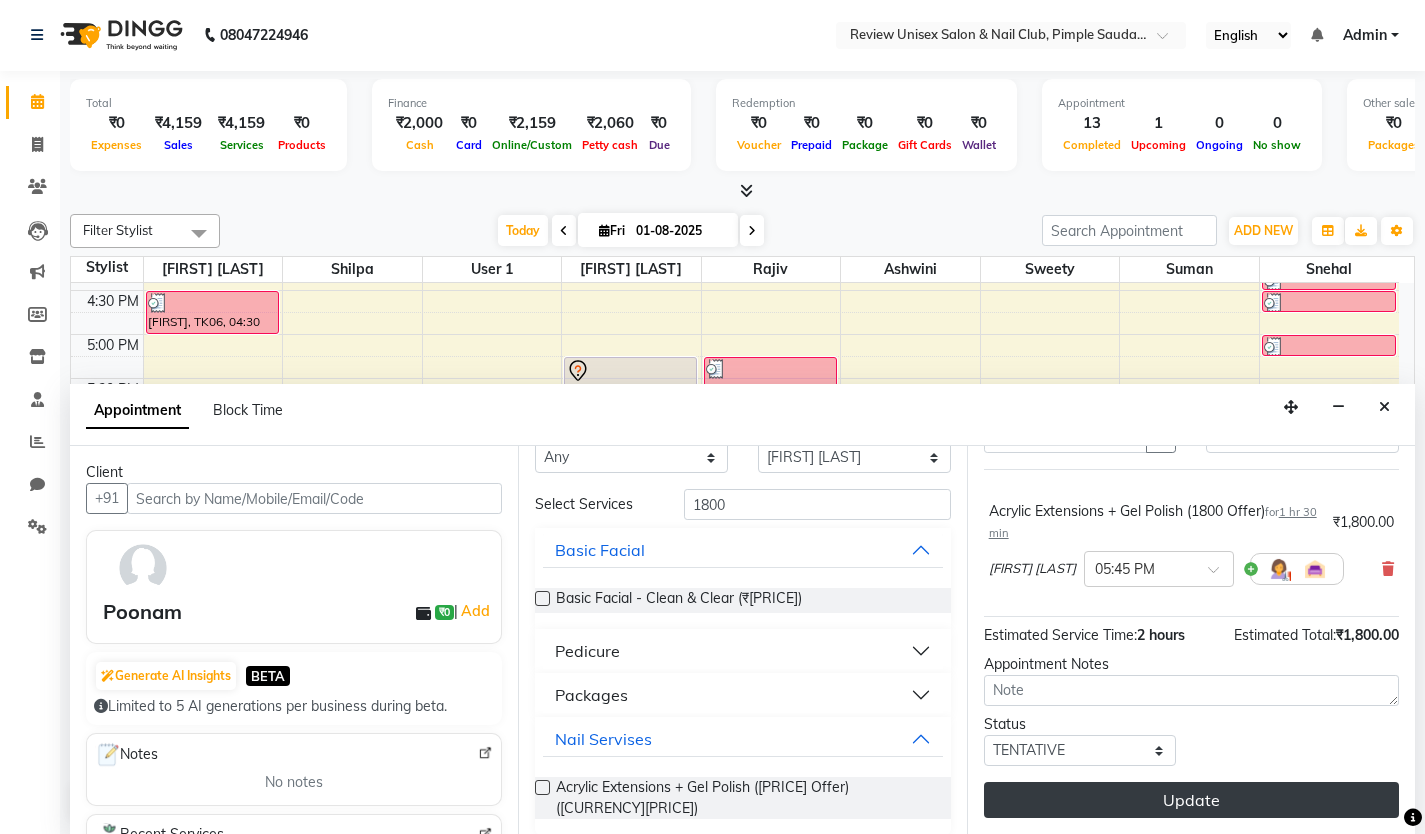 click on "Update" at bounding box center [1191, 800] 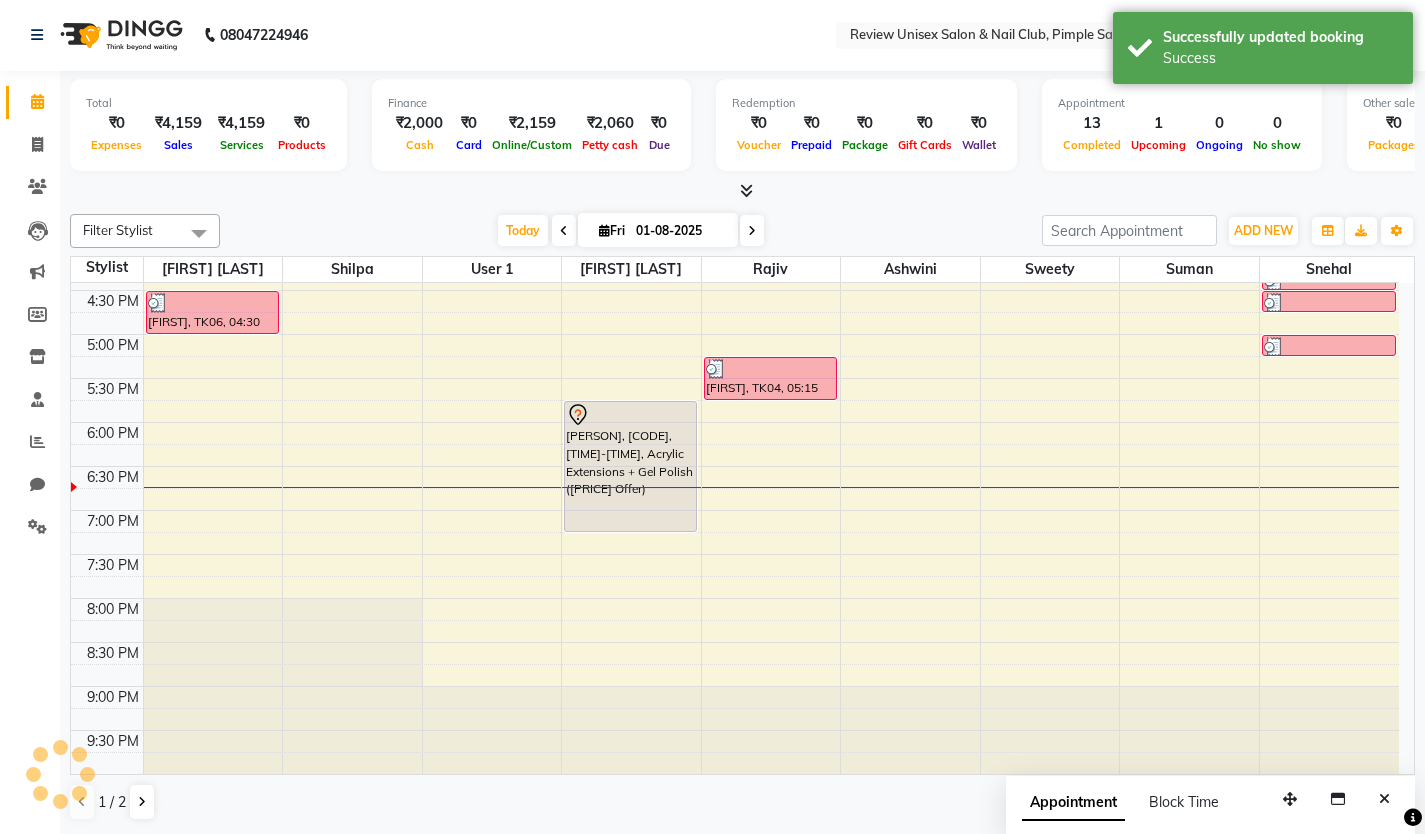 scroll, scrollTop: 0, scrollLeft: 0, axis: both 